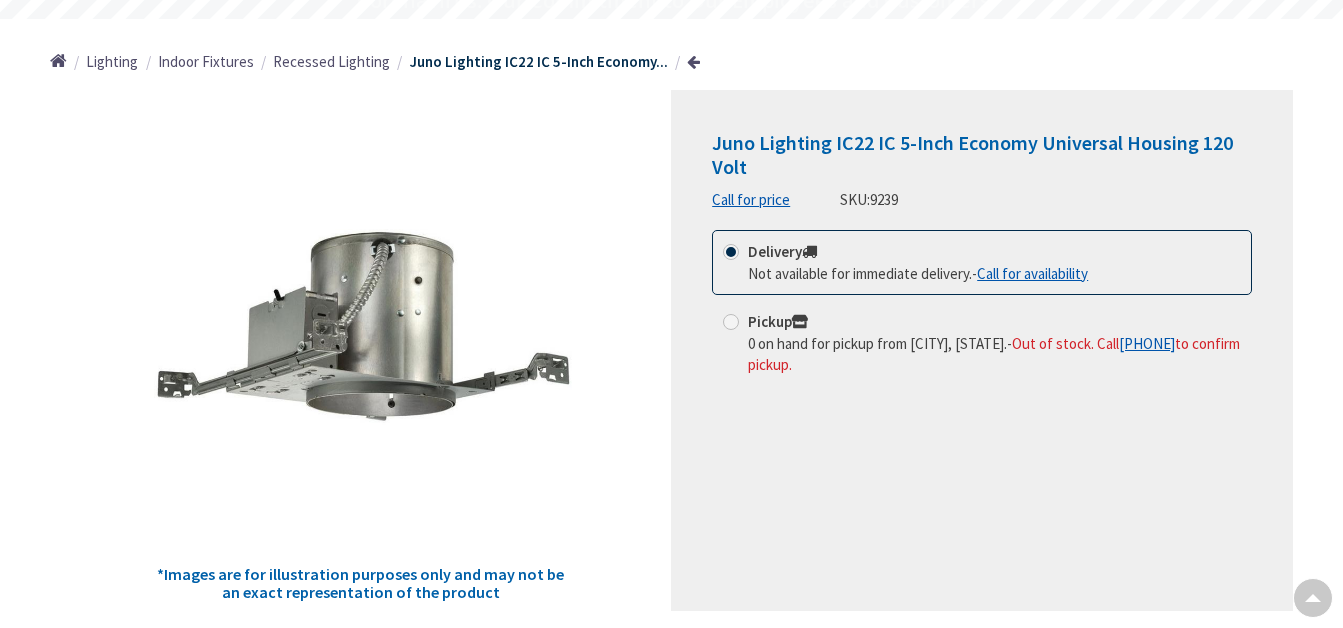 scroll, scrollTop: 200, scrollLeft: 0, axis: vertical 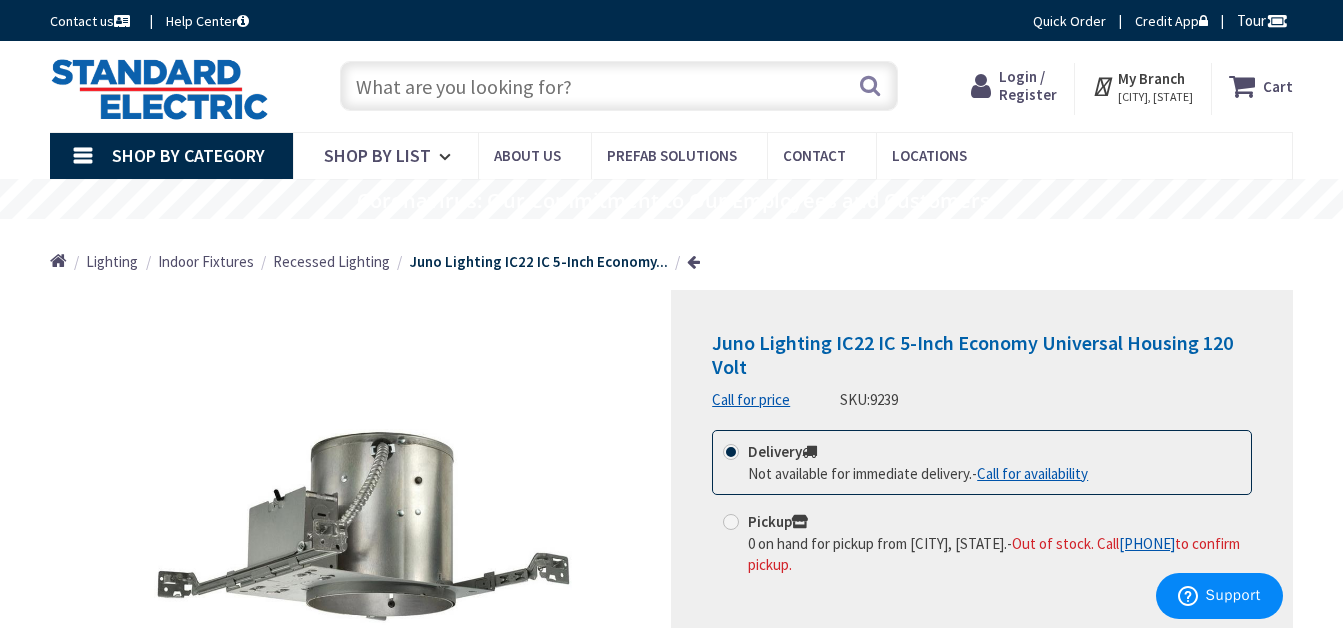 click on "Recessed Lighting" at bounding box center (331, 261) 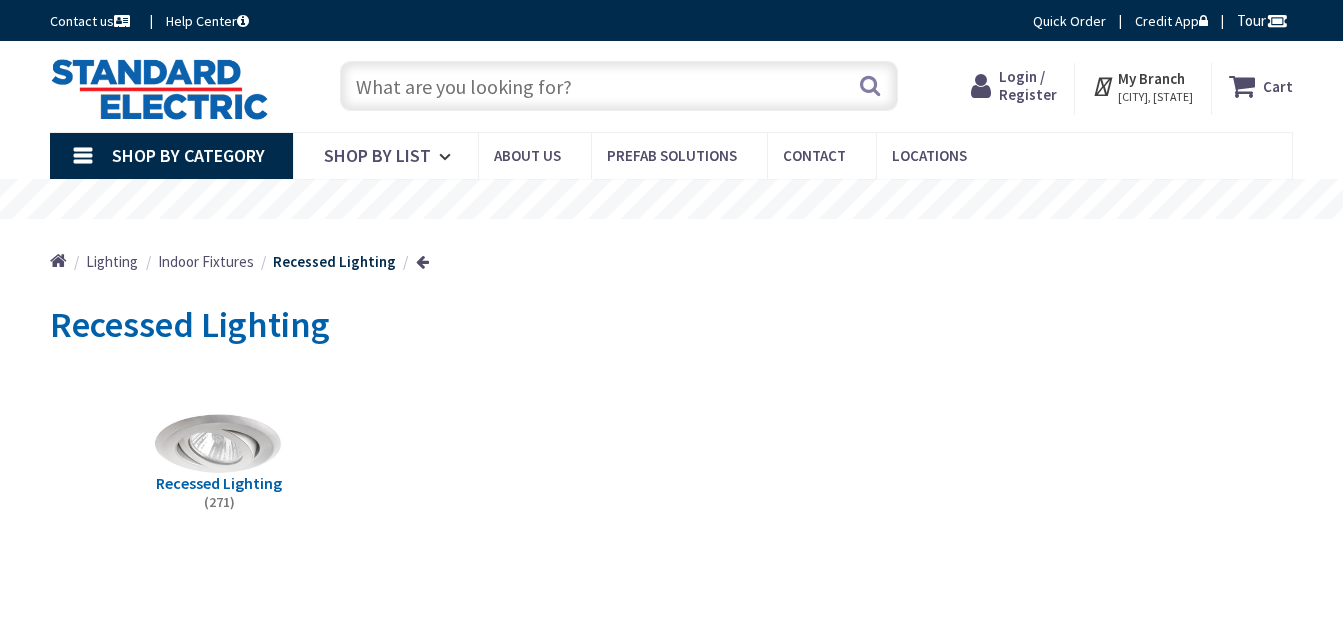 scroll, scrollTop: 0, scrollLeft: 0, axis: both 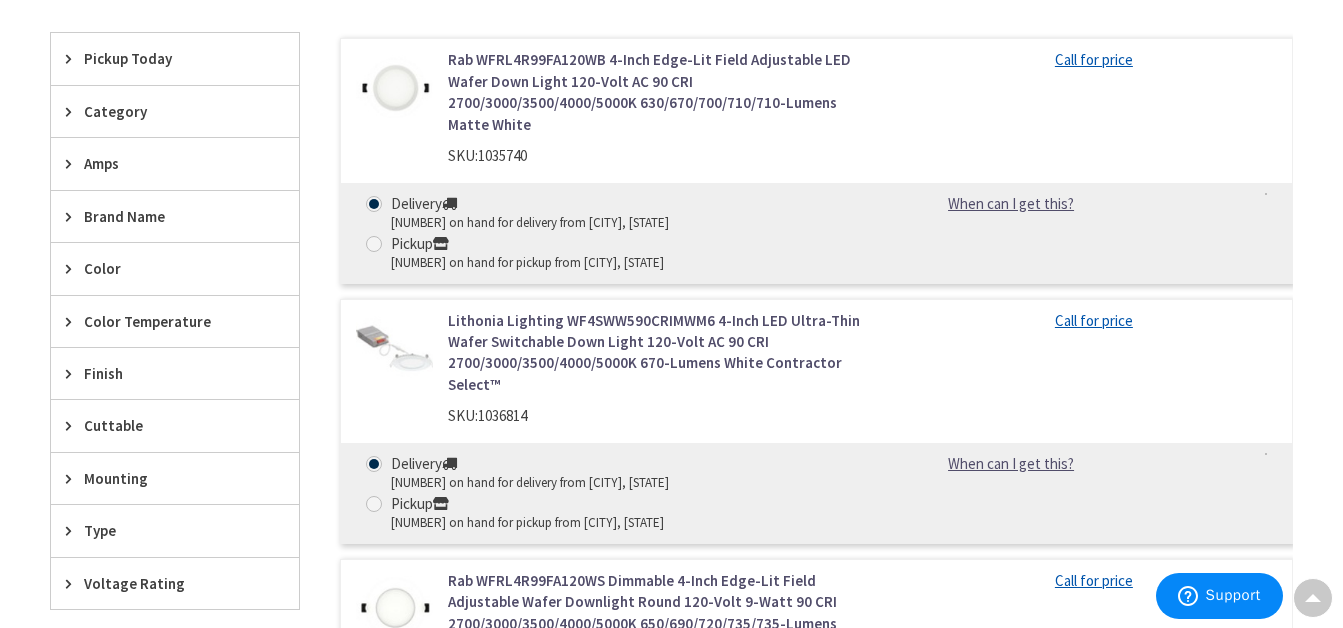click on "Brand Name" at bounding box center (165, 216) 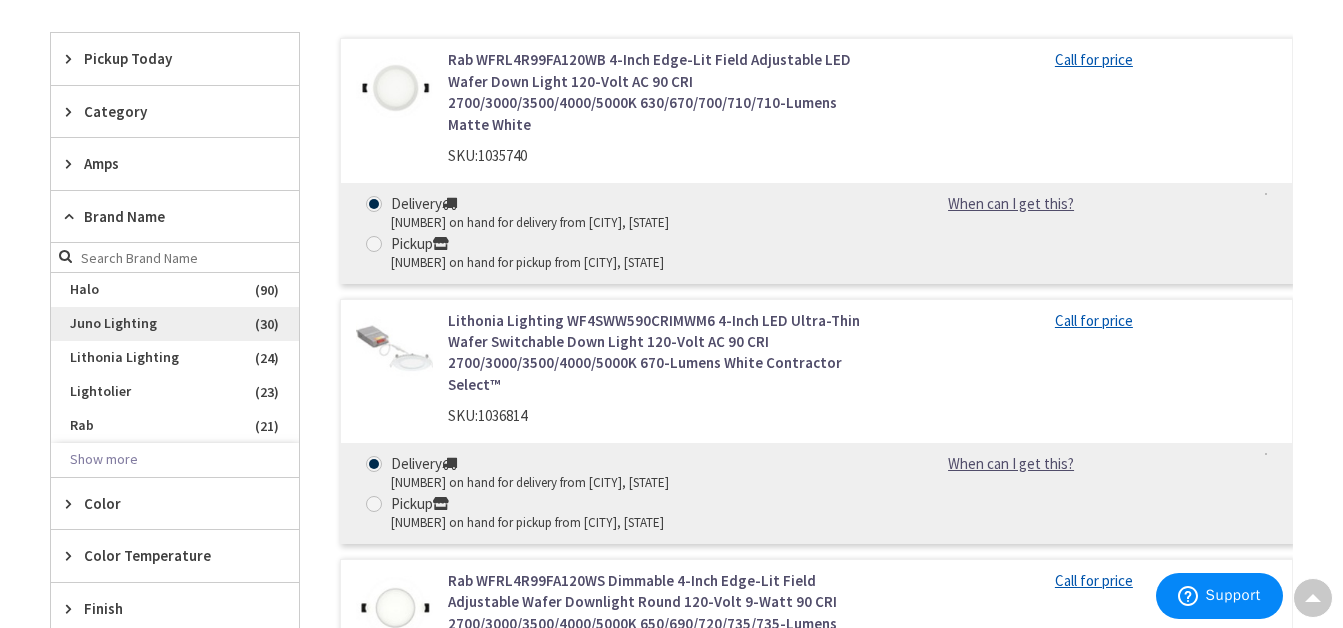 click on "Juno Lighting" at bounding box center [175, 324] 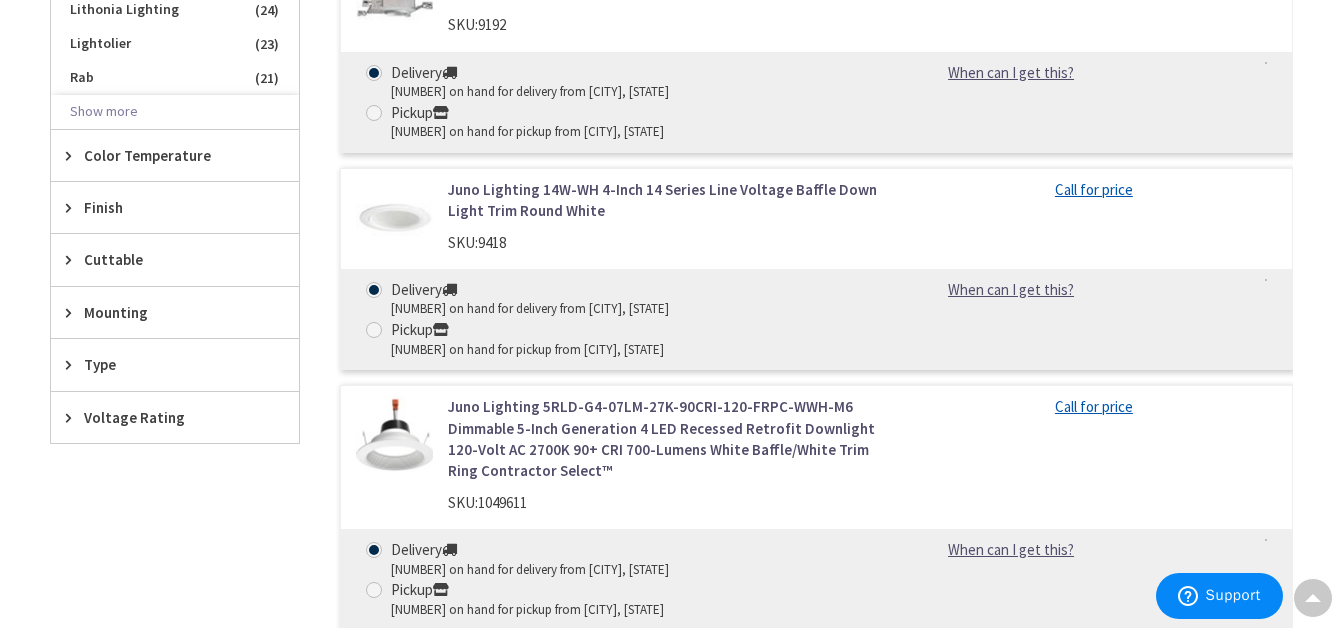 scroll, scrollTop: 1000, scrollLeft: 0, axis: vertical 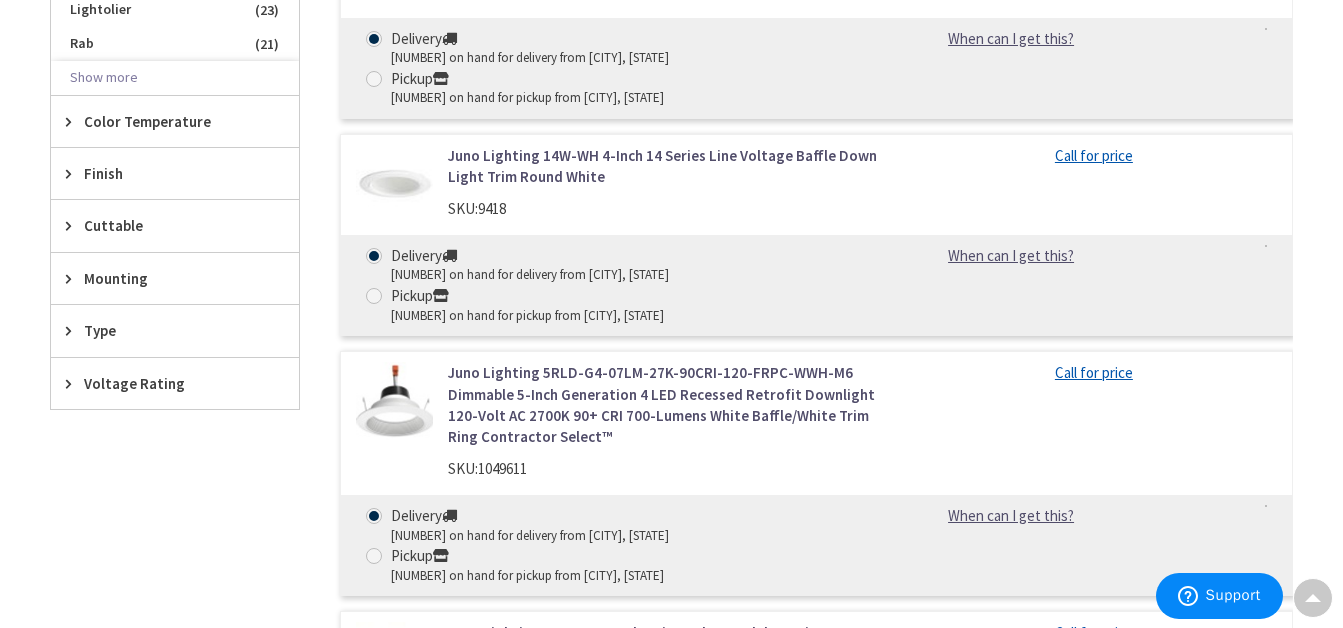 click at bounding box center [394, 183] 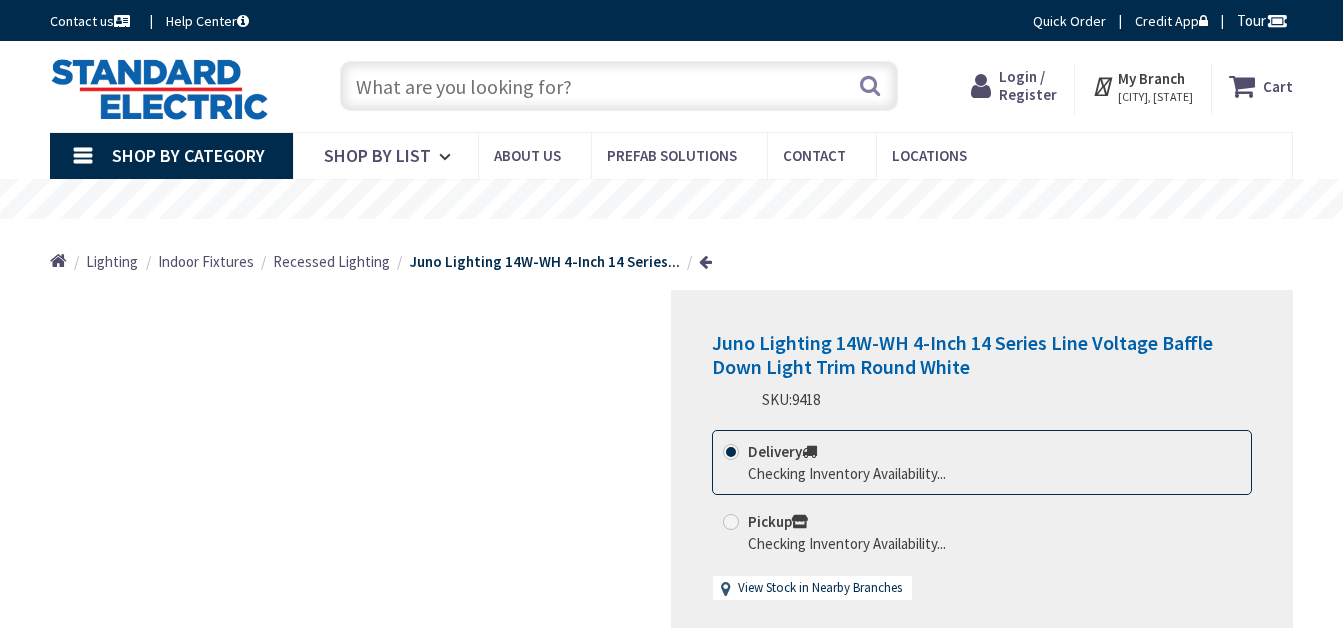 scroll, scrollTop: 0, scrollLeft: 0, axis: both 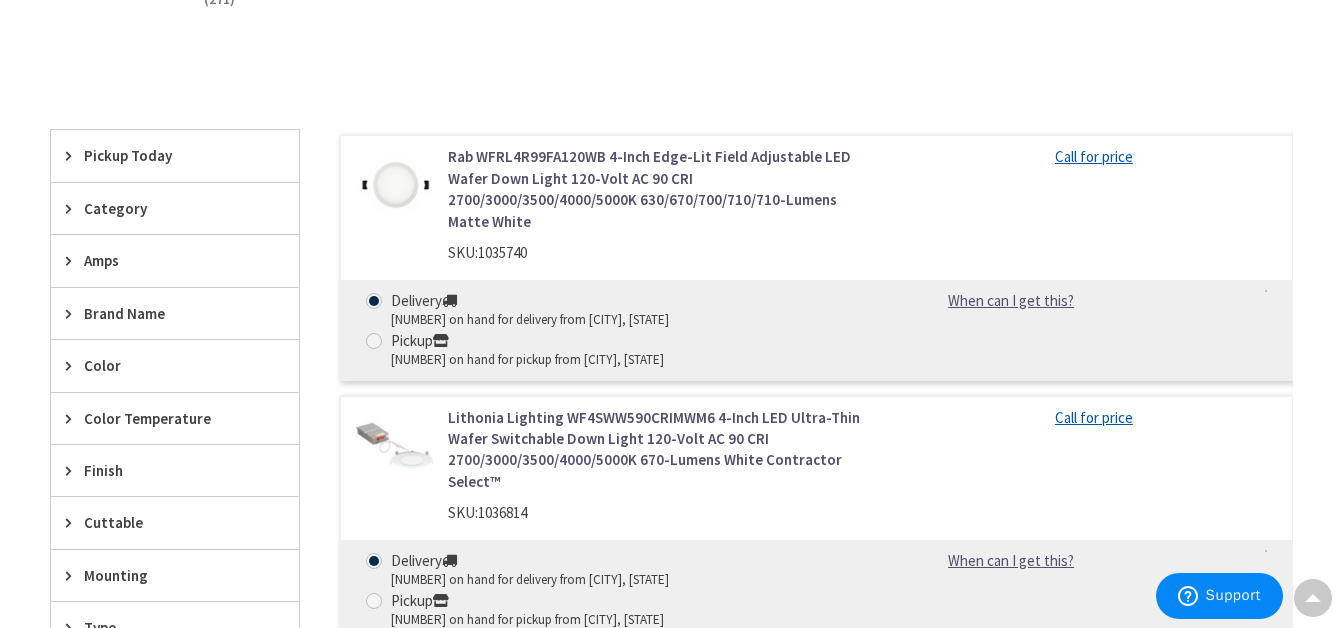 click on "Brand Name" at bounding box center [165, 313] 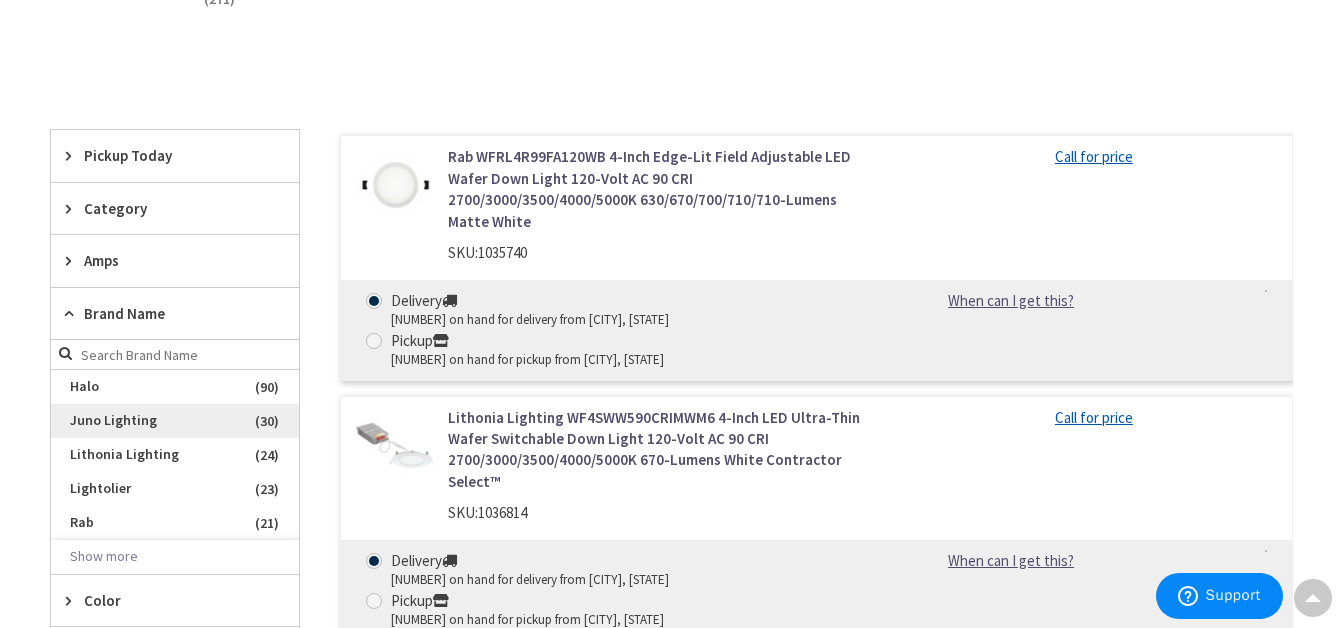 click on "Juno Lighting" at bounding box center [175, 421] 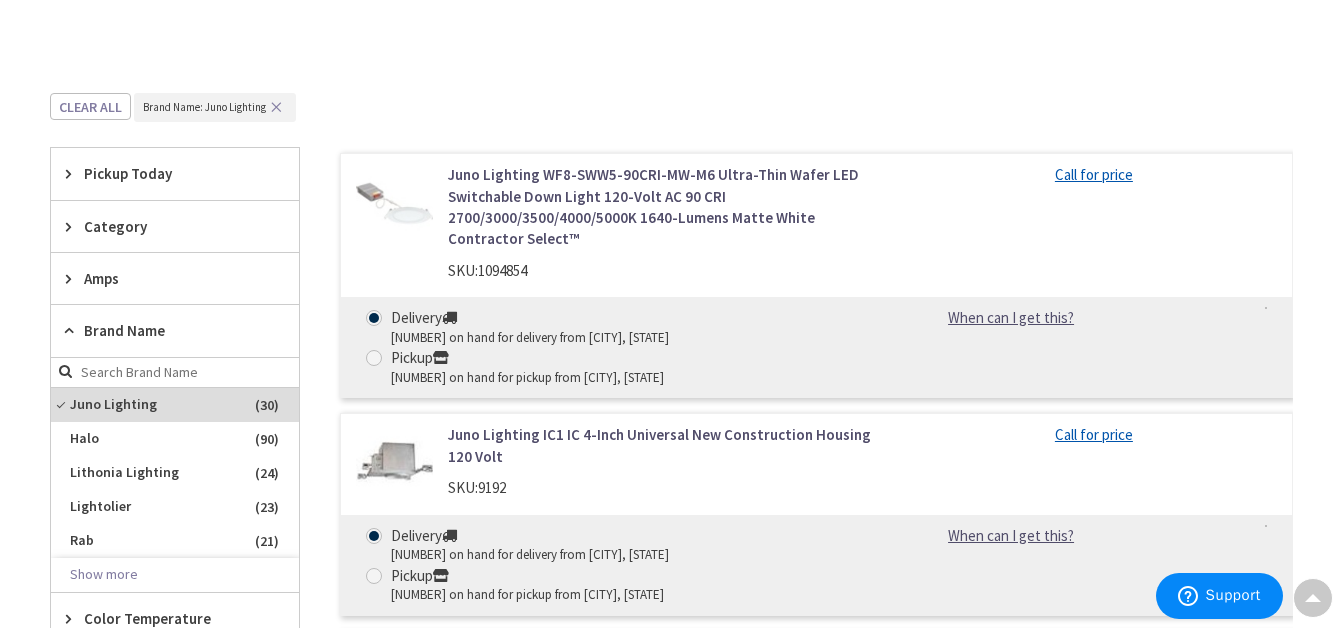 scroll, scrollTop: 703, scrollLeft: 0, axis: vertical 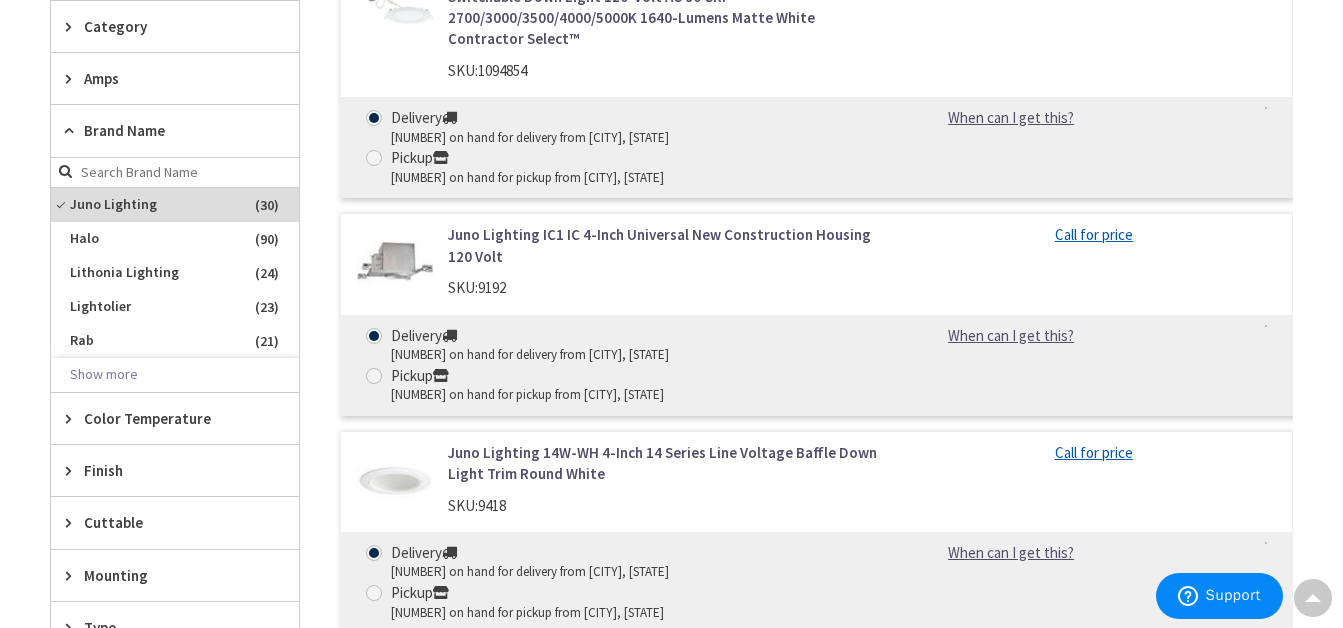 click at bounding box center [73, 26] 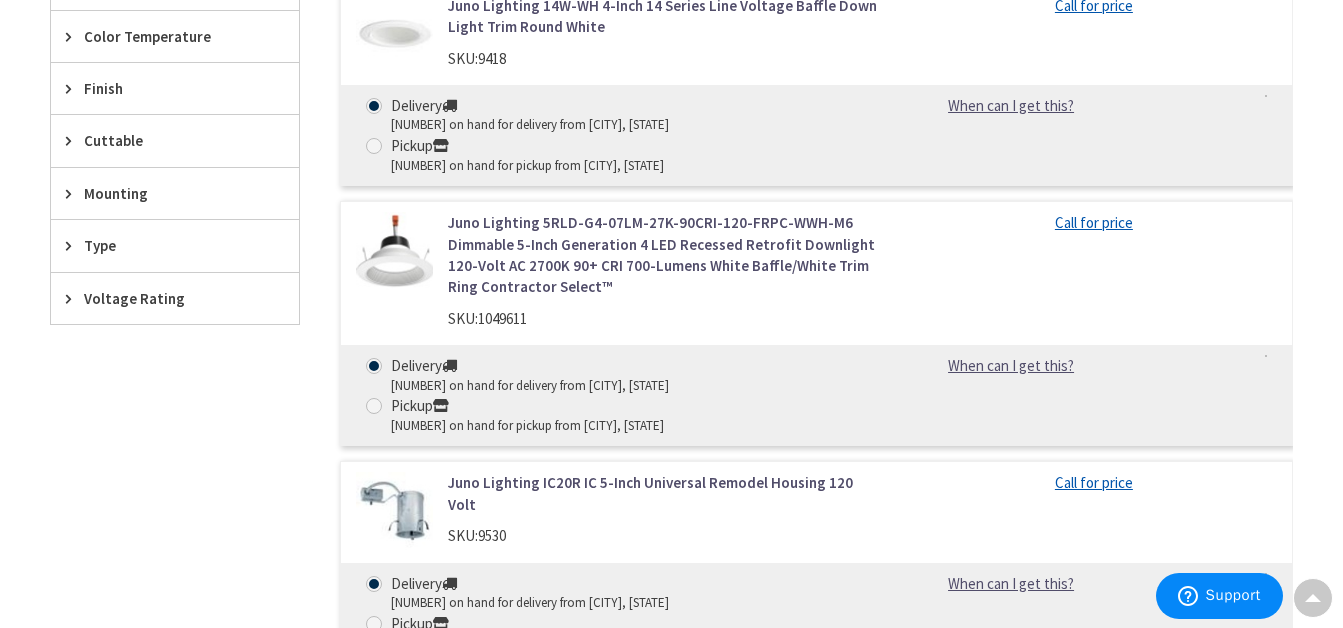 scroll, scrollTop: 1103, scrollLeft: 0, axis: vertical 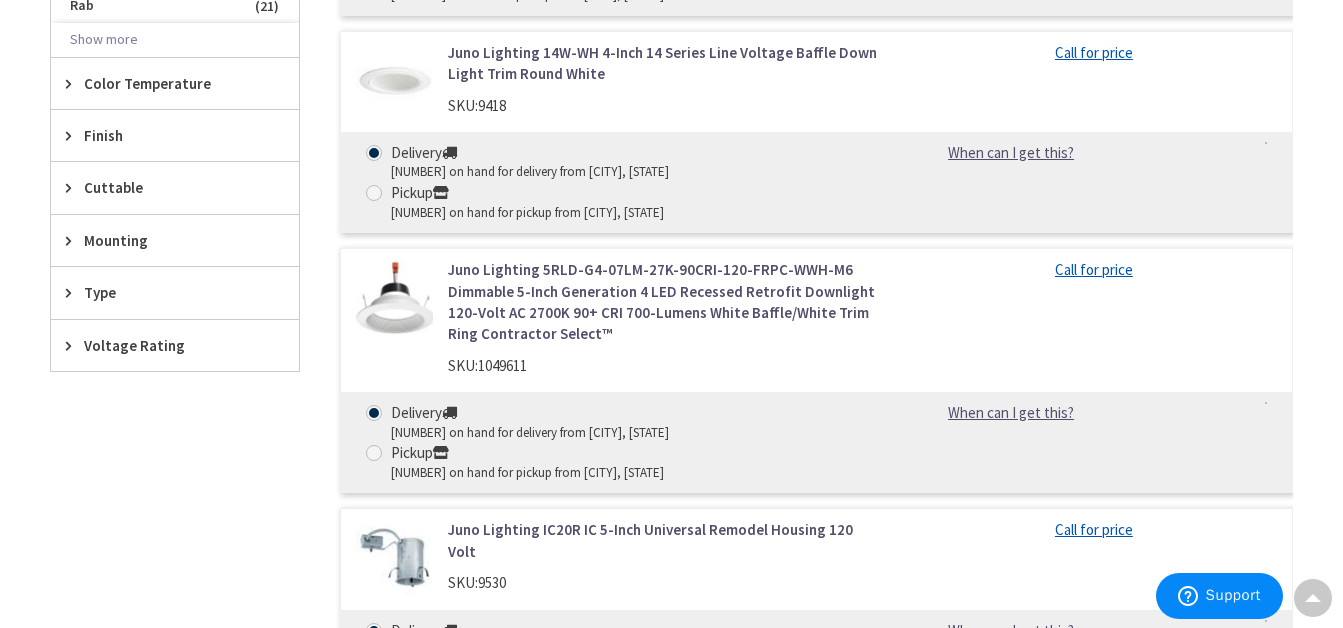 click at bounding box center [394, 297] 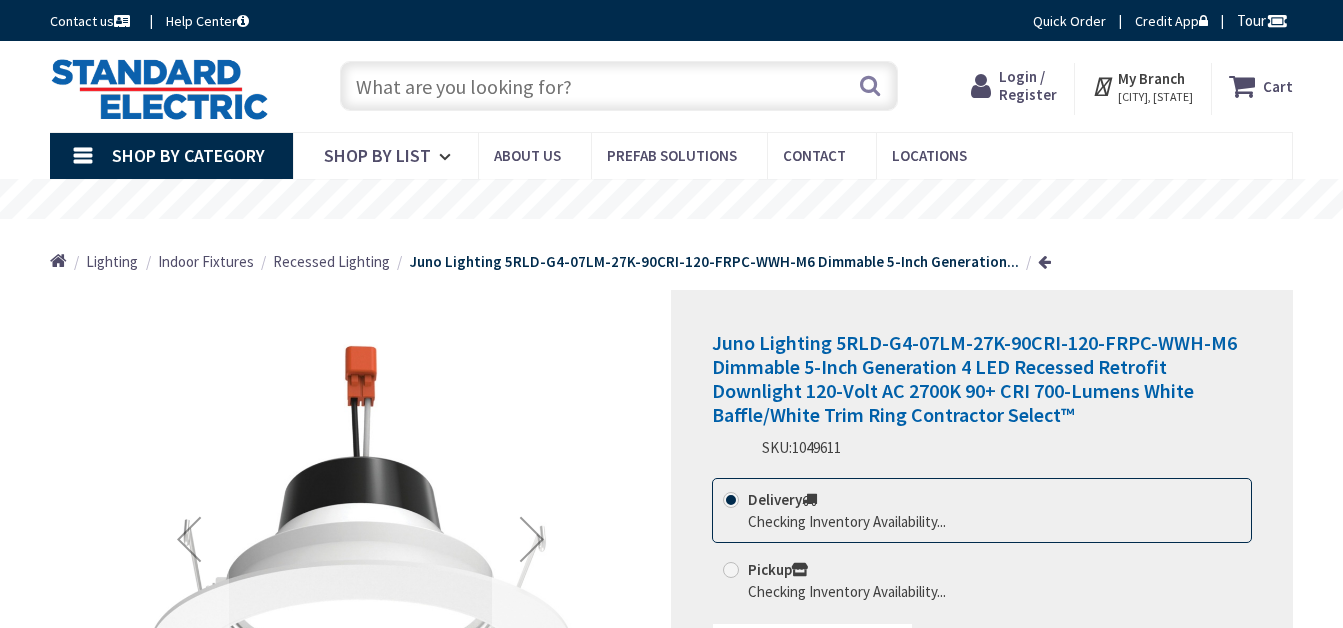 scroll, scrollTop: 0, scrollLeft: 0, axis: both 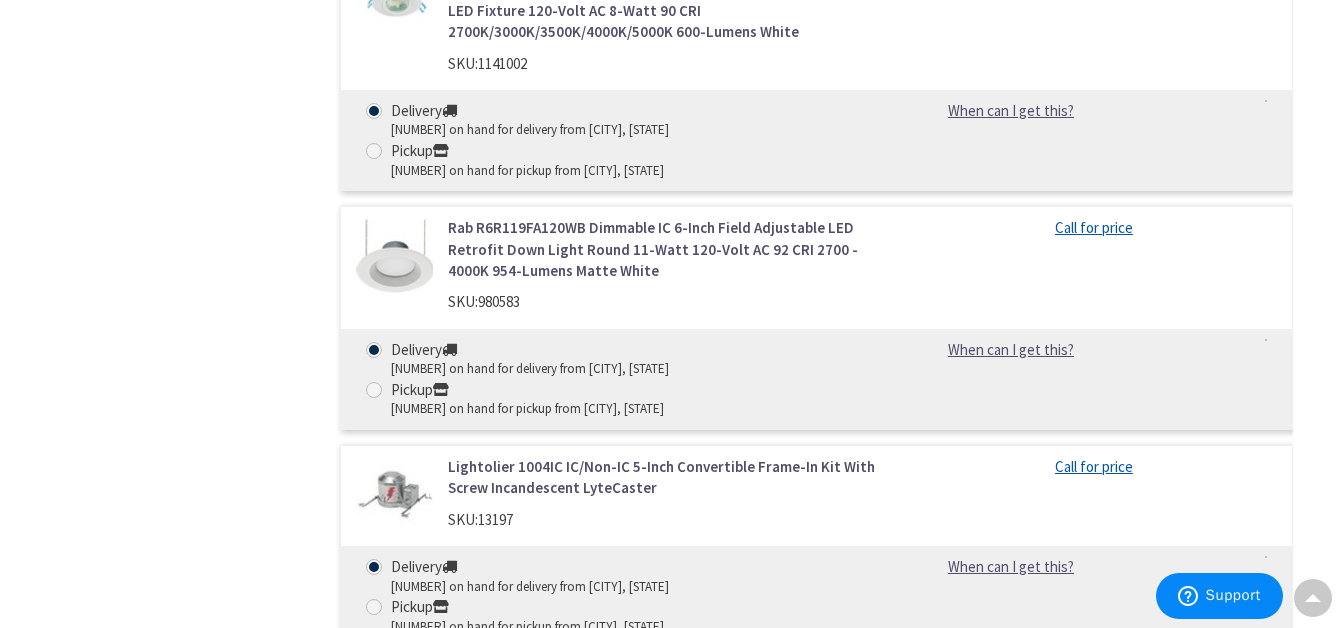 click on "Rab R6R119FA120WB Dimmable IC 6-Inch Field Adjustable LED Retrofit Down Light Round 11-Watt 120-Volt AC 92 CRI 2700 - 4000K 954-Lumens Matte White" at bounding box center [664, 249] 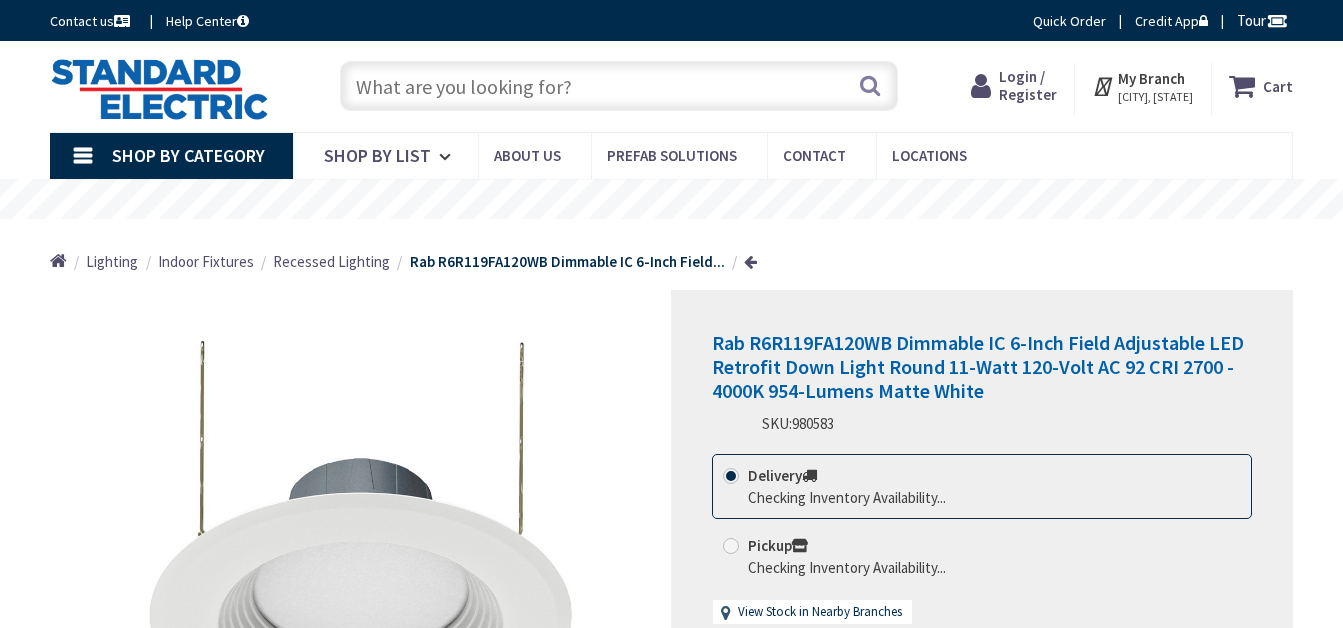 scroll, scrollTop: 0, scrollLeft: 0, axis: both 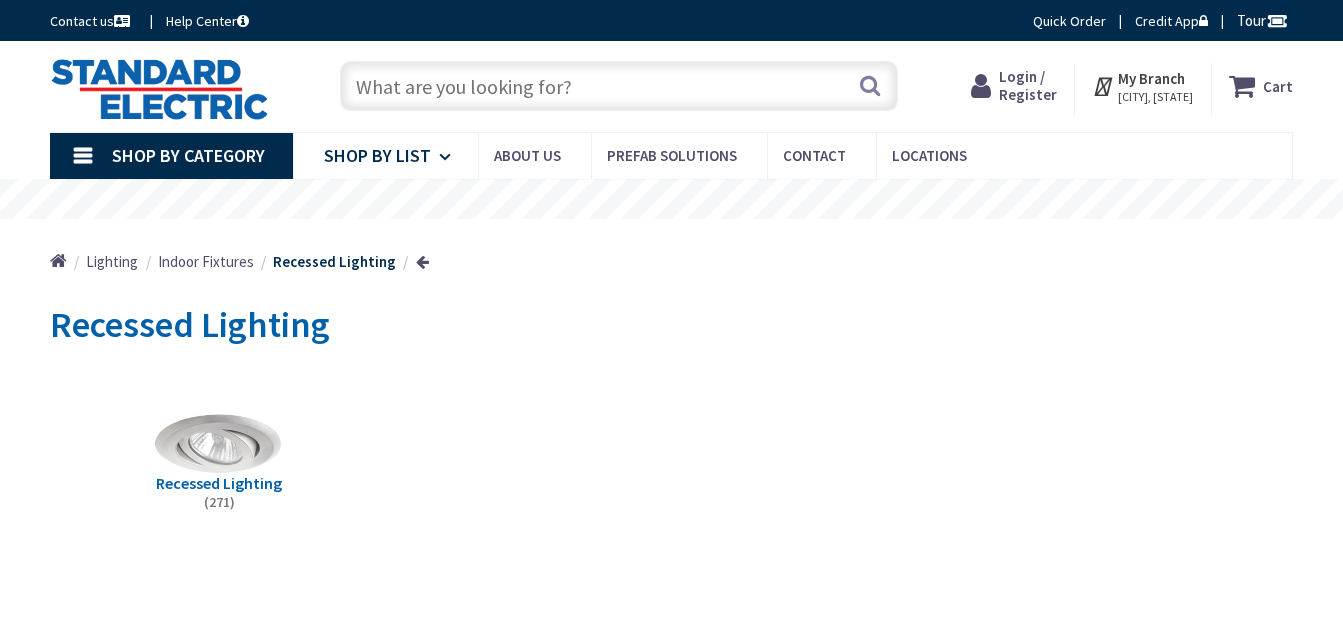 click on "Shop By List" at bounding box center (377, 155) 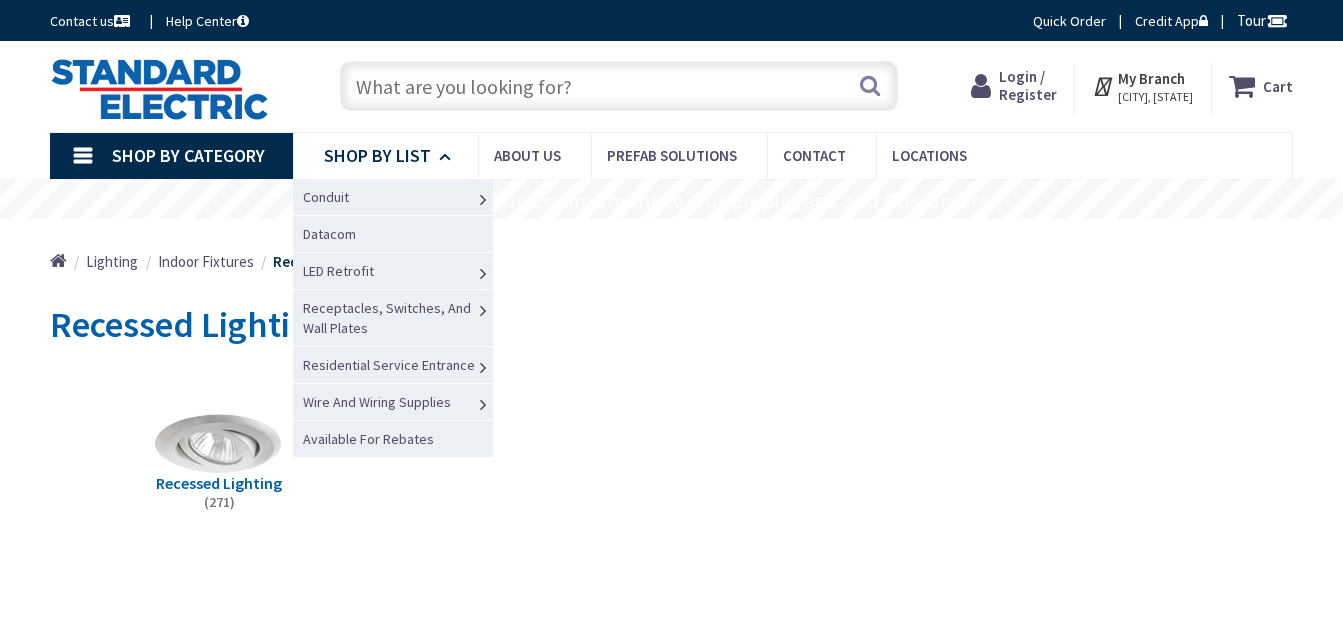 scroll, scrollTop: 0, scrollLeft: 0, axis: both 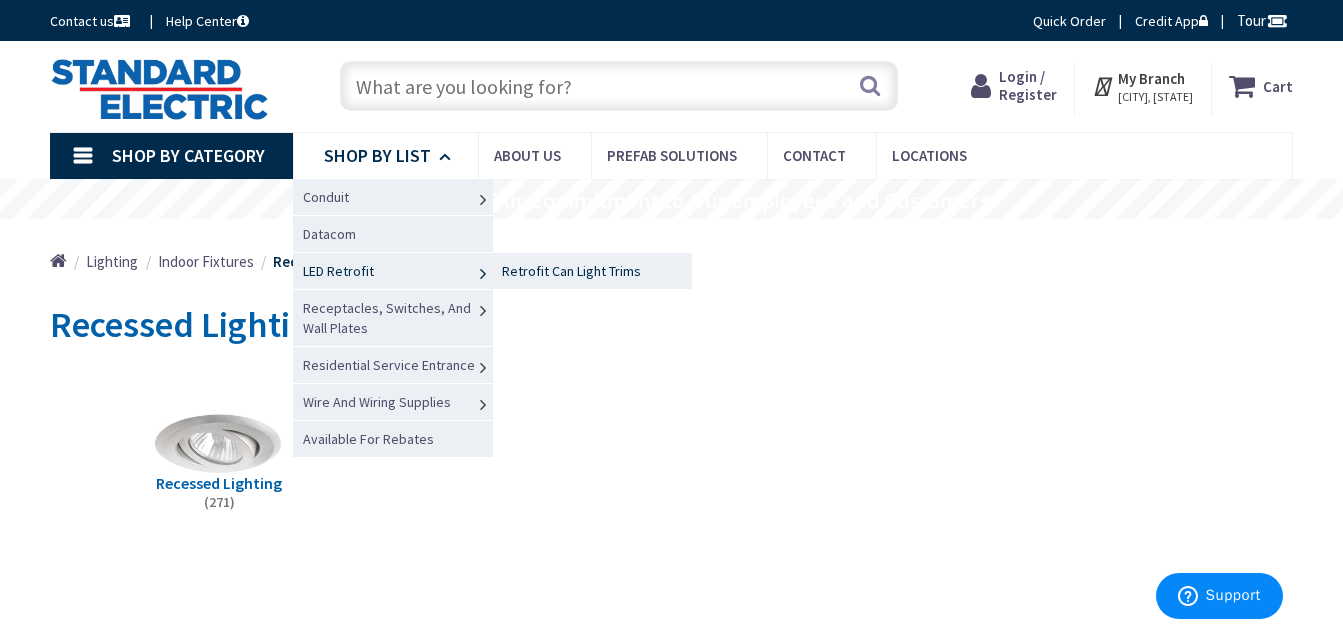 click on "Retrofit Can Light Trims" at bounding box center (571, 271) 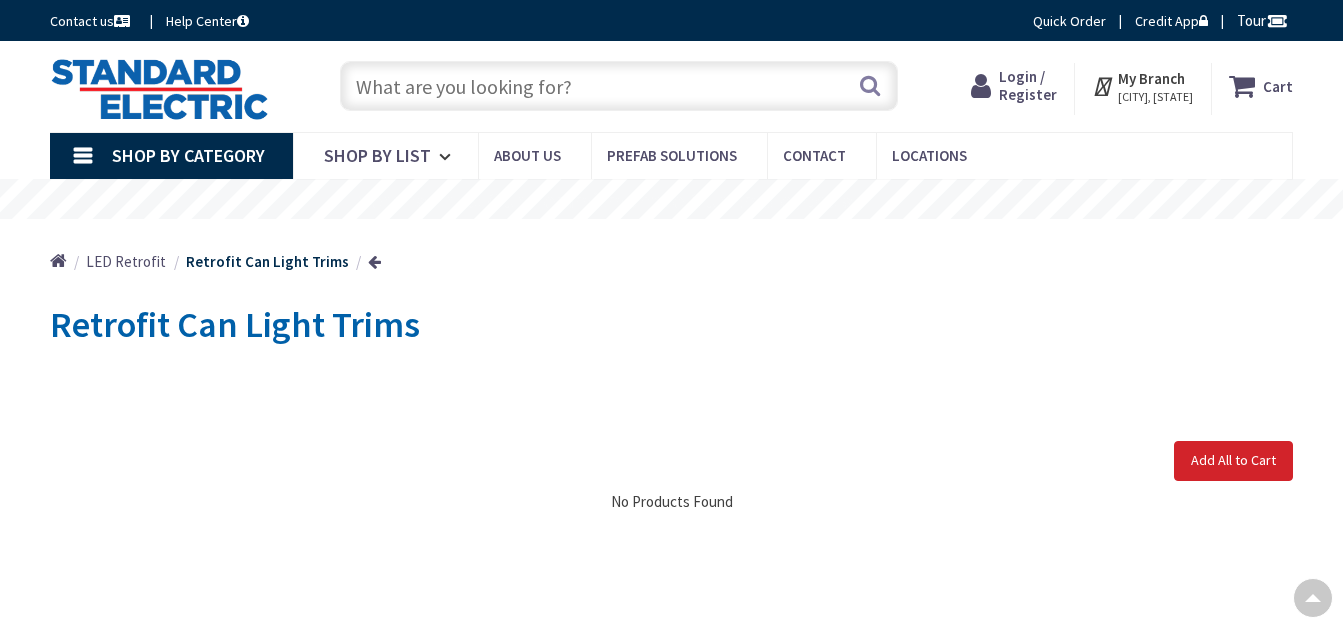 scroll, scrollTop: 200, scrollLeft: 0, axis: vertical 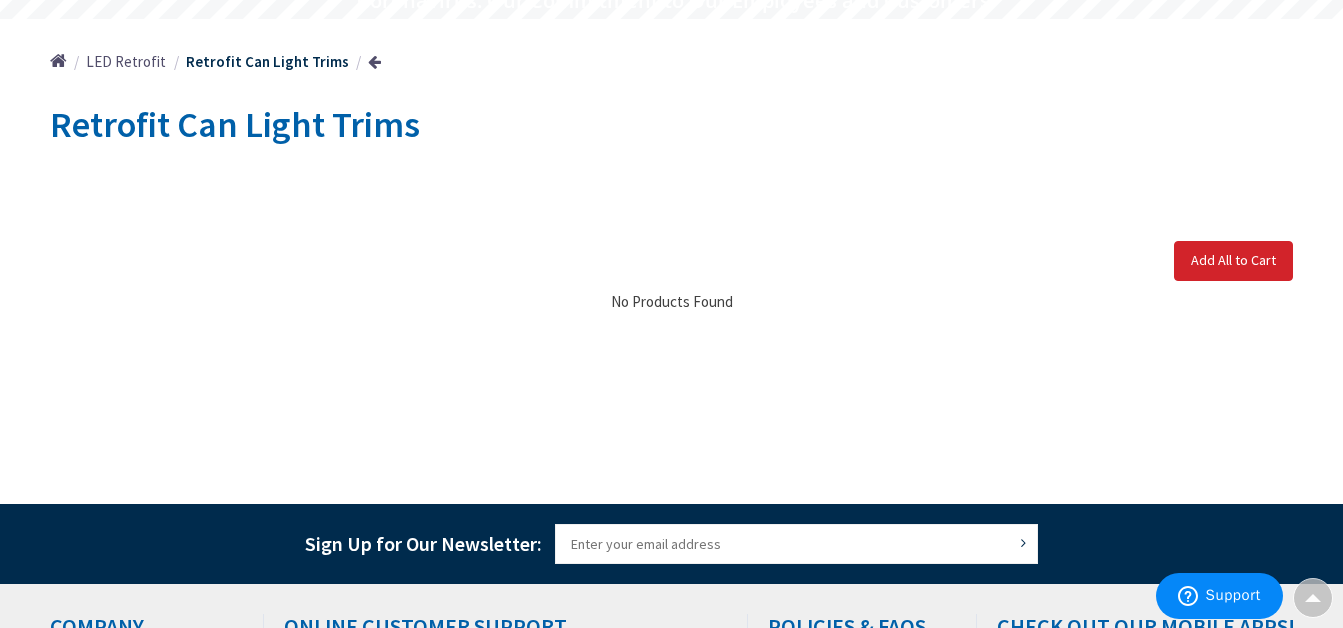 click on "LED Retrofit" at bounding box center (126, 61) 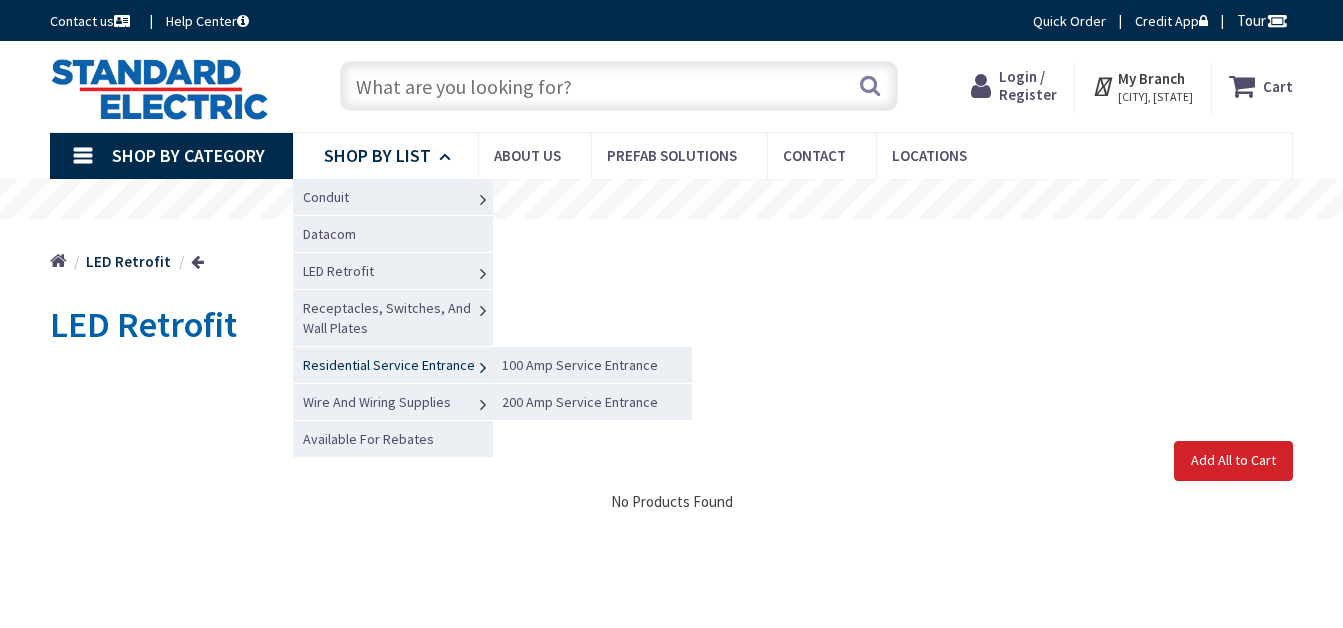 scroll, scrollTop: 0, scrollLeft: 0, axis: both 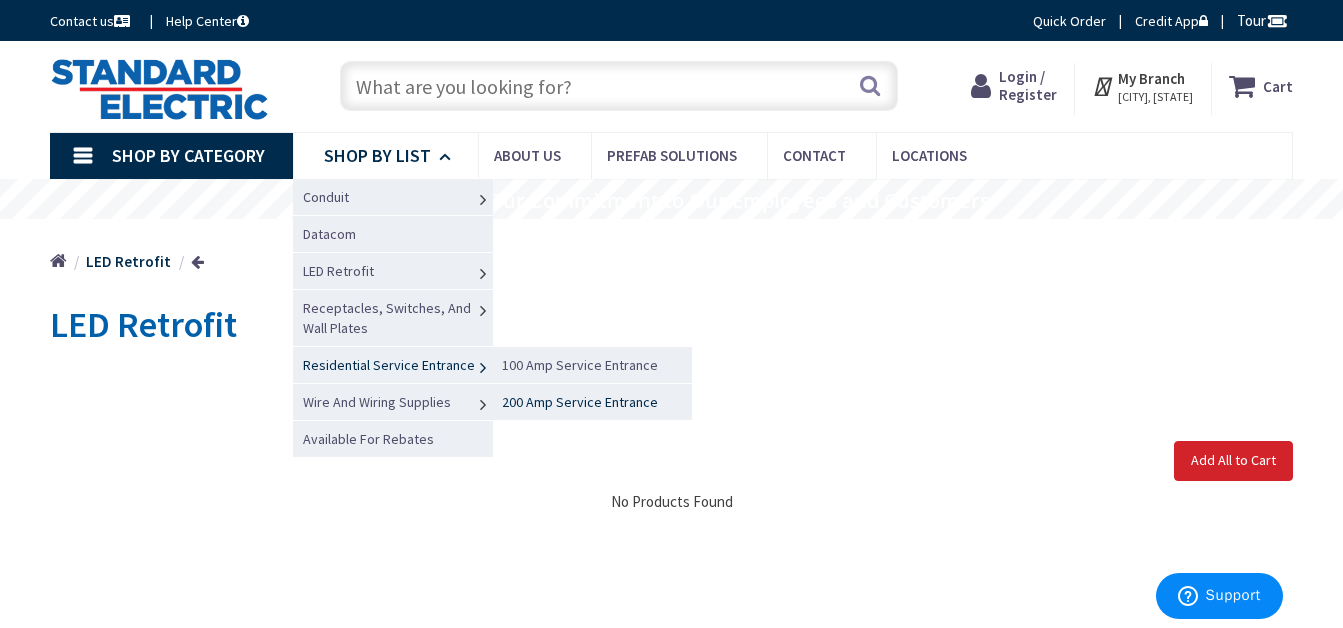 click on "200 Amp Service Entrance" at bounding box center [580, 402] 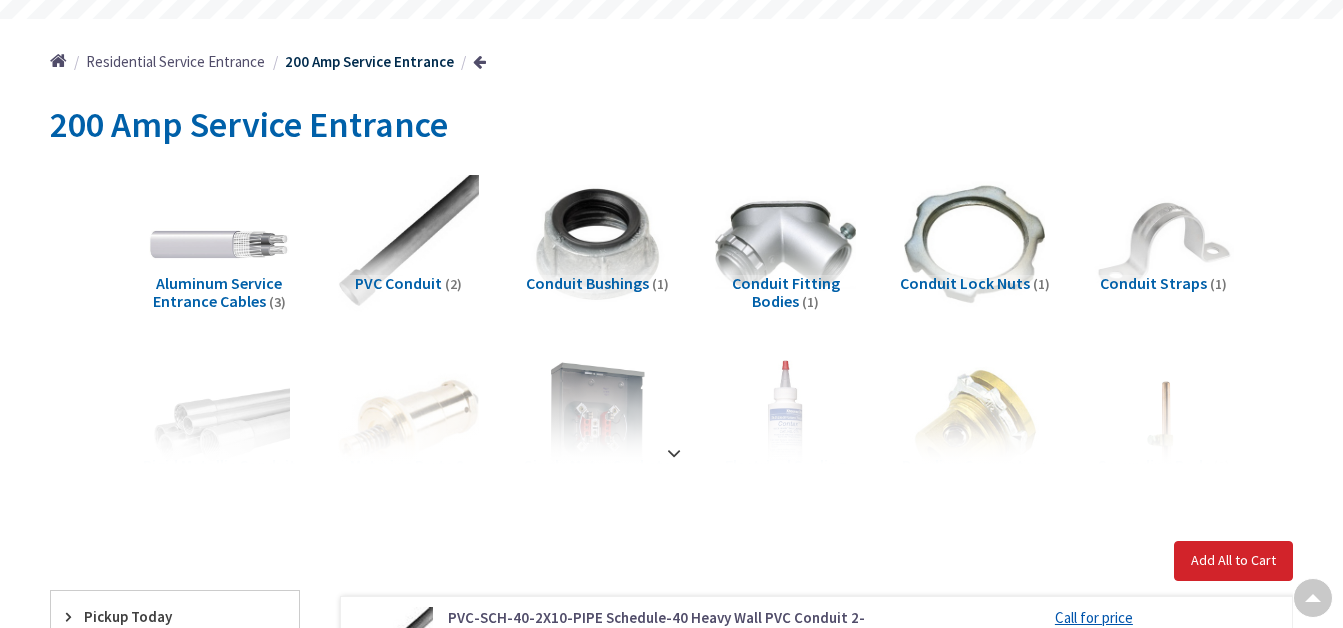 scroll, scrollTop: 200, scrollLeft: 0, axis: vertical 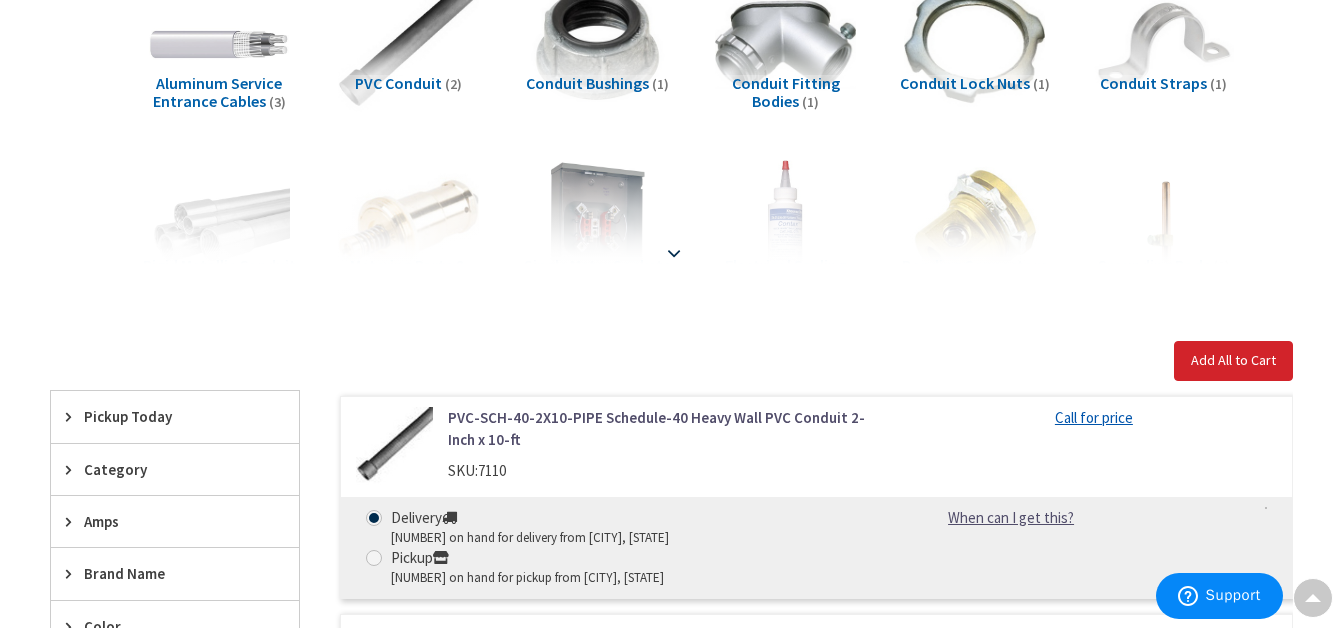 click at bounding box center (674, 253) 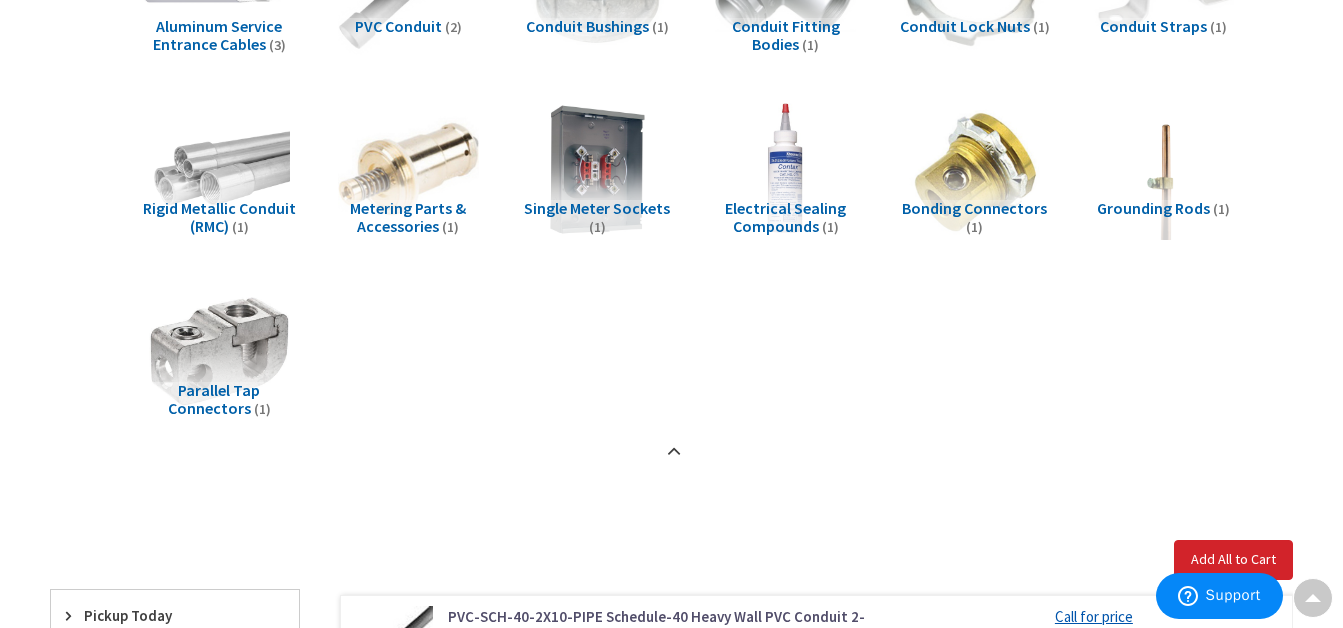 scroll, scrollTop: 200, scrollLeft: 0, axis: vertical 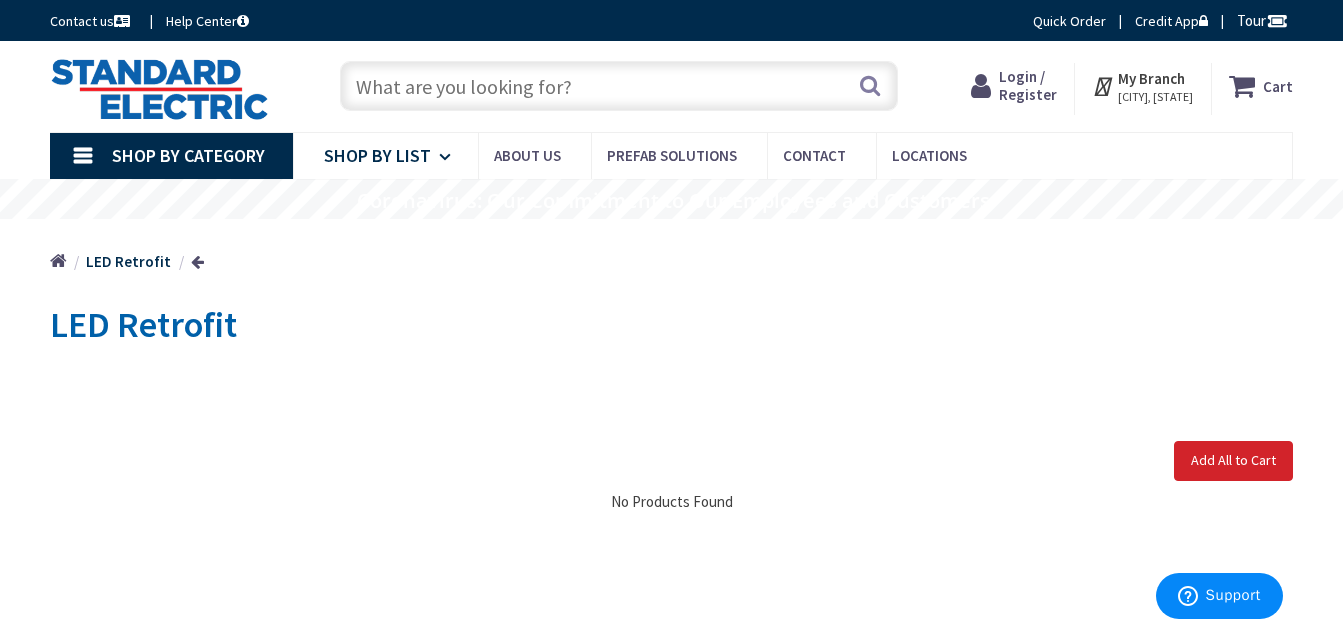 click on "Shop By List" at bounding box center [377, 155] 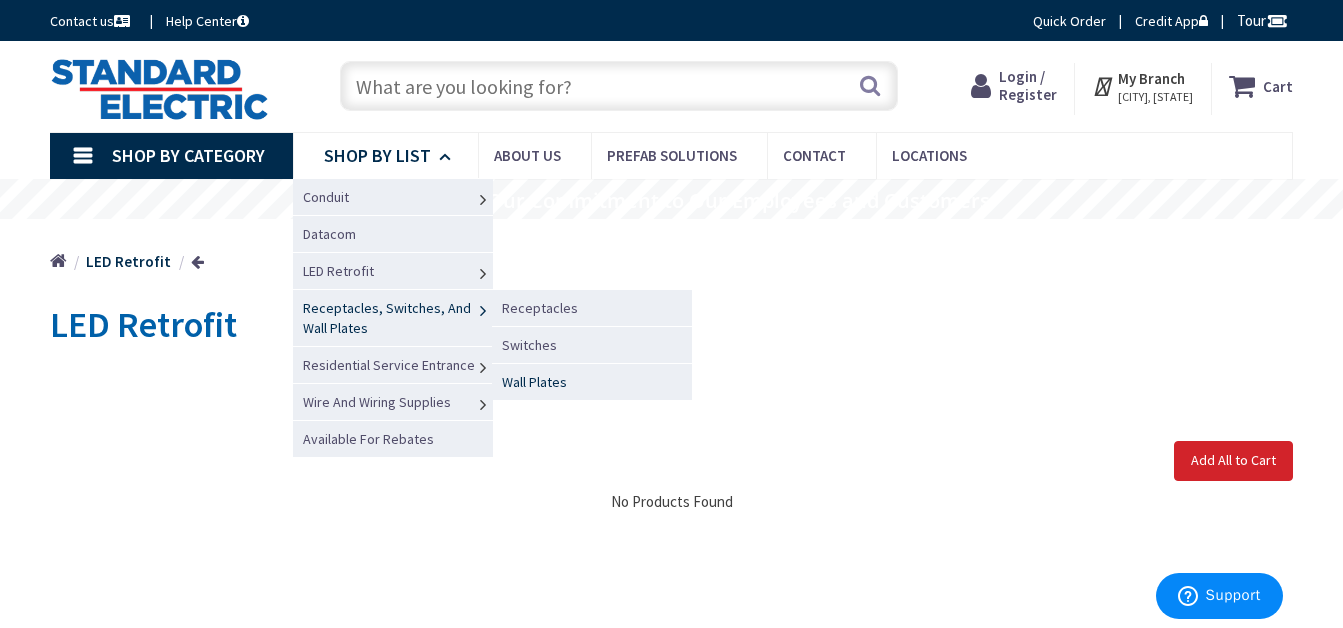 click on "Wall Plates" at bounding box center [534, 382] 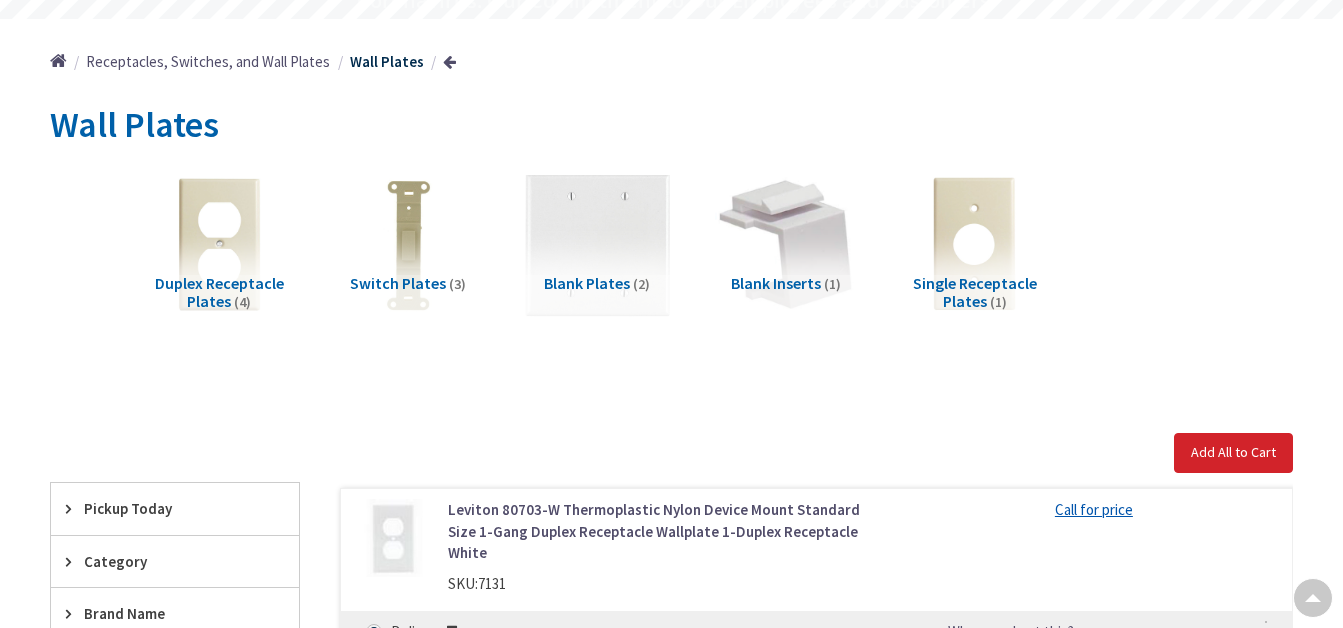 scroll, scrollTop: 200, scrollLeft: 0, axis: vertical 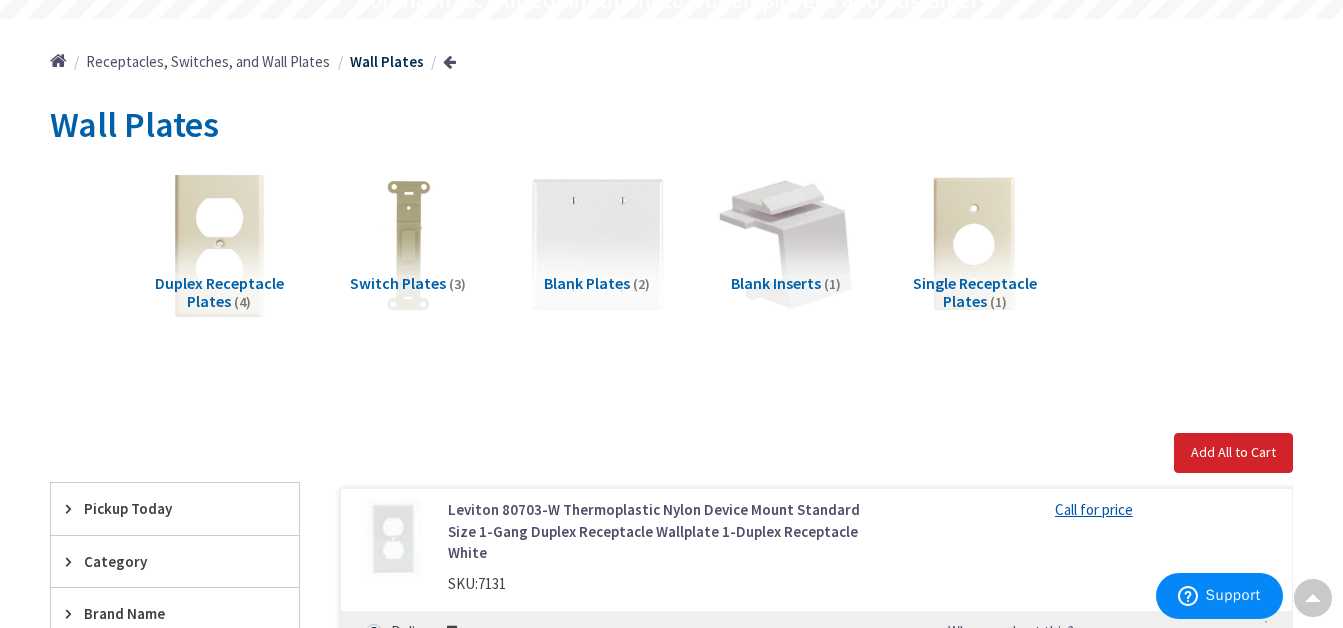 click at bounding box center (219, 244) 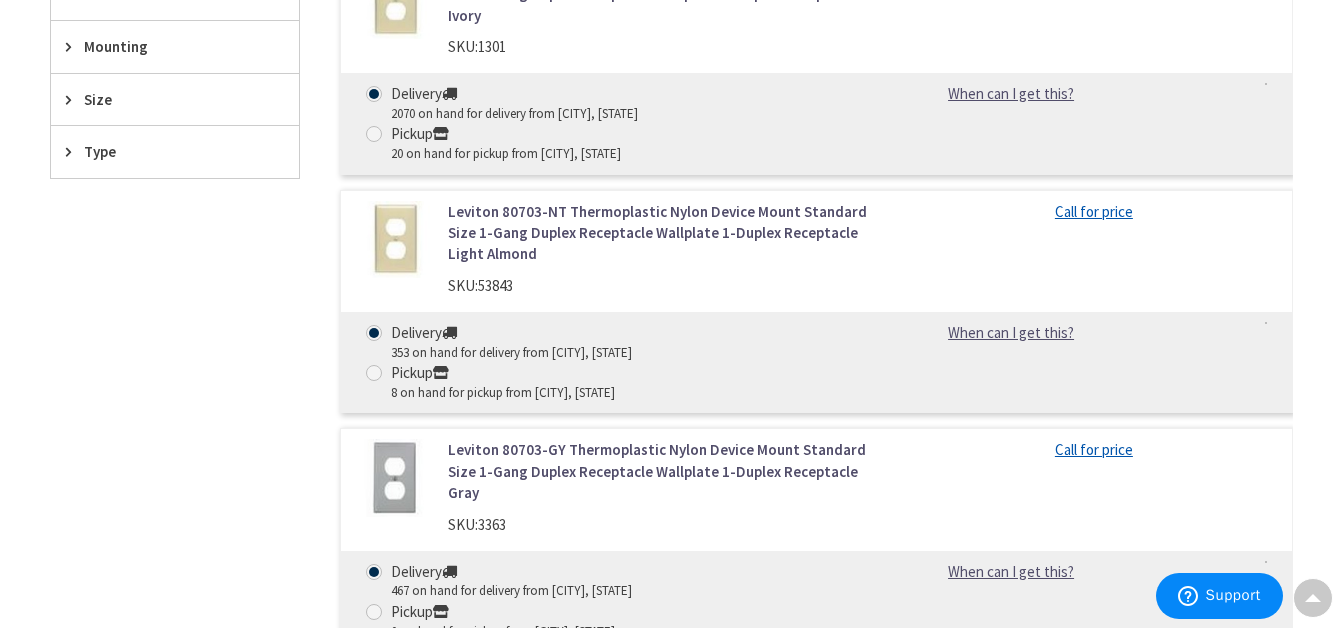 scroll, scrollTop: 796, scrollLeft: 0, axis: vertical 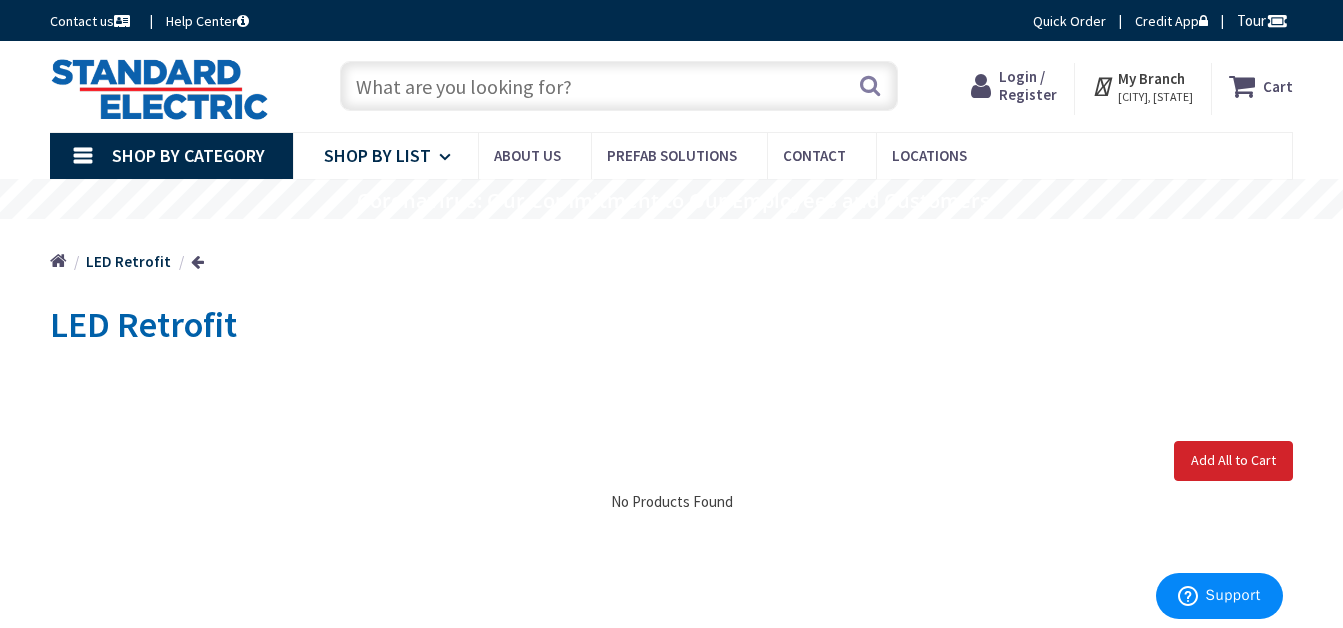 click on "Shop By List" at bounding box center [377, 155] 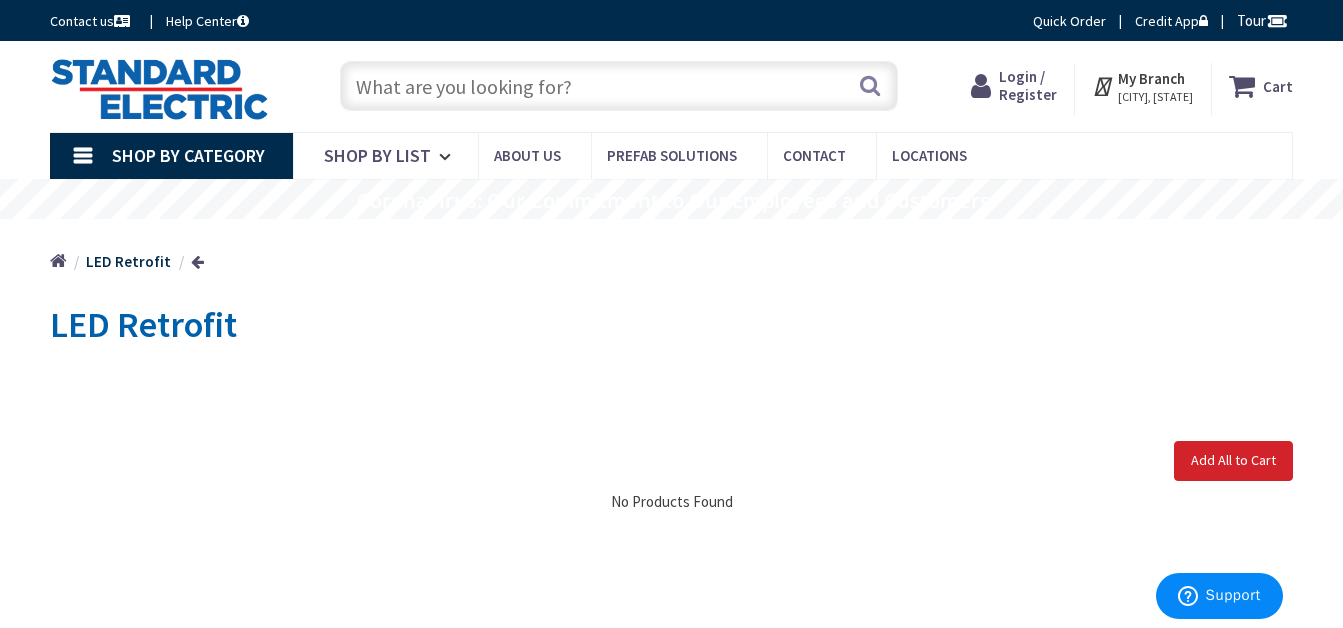 click on "Shop By Category" at bounding box center [188, 155] 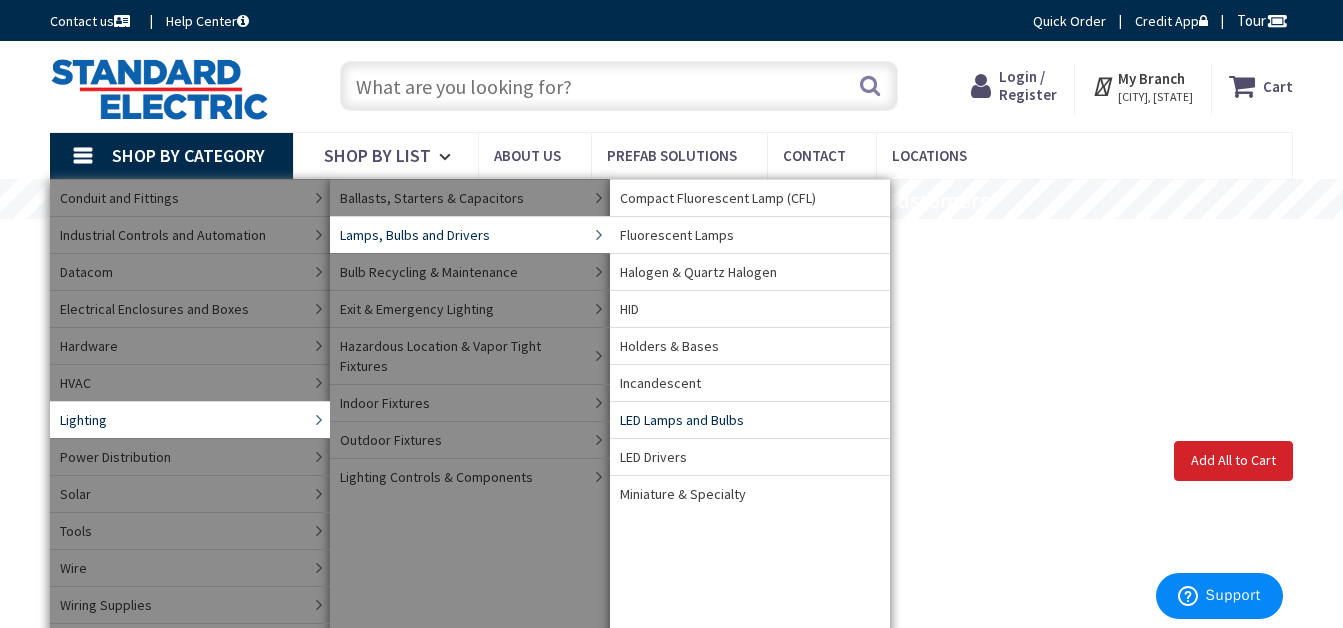 click on "LED Lamps and Bulbs" at bounding box center (682, 420) 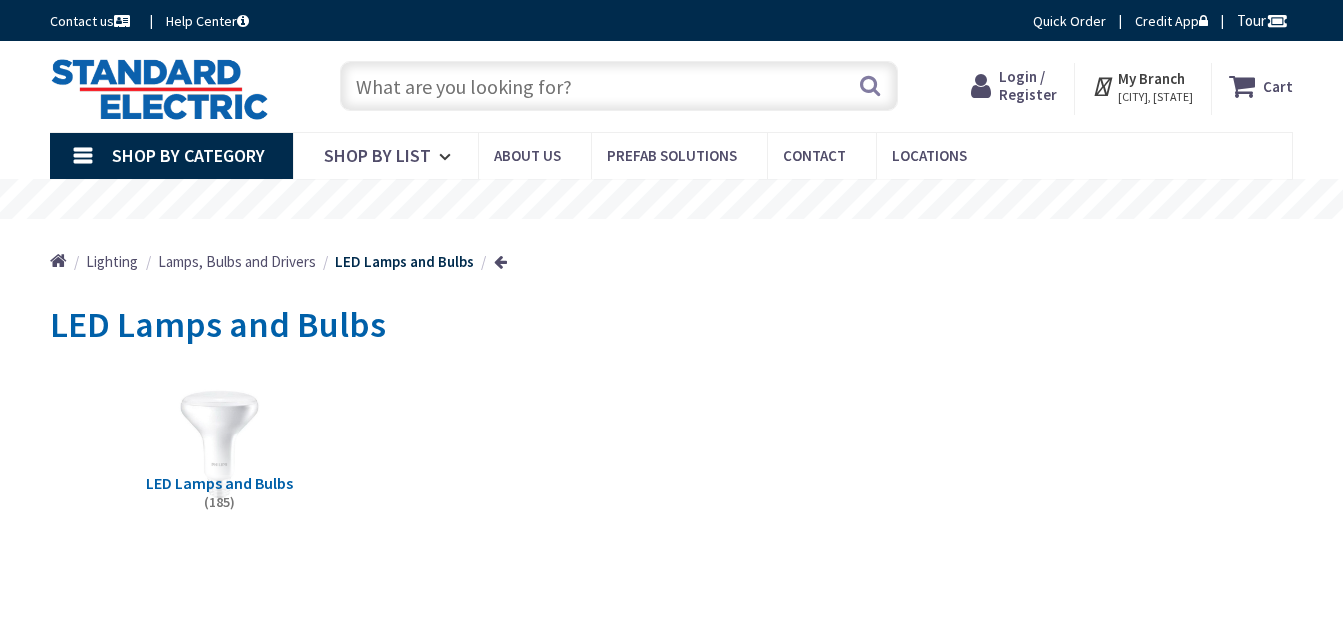 scroll, scrollTop: 0, scrollLeft: 0, axis: both 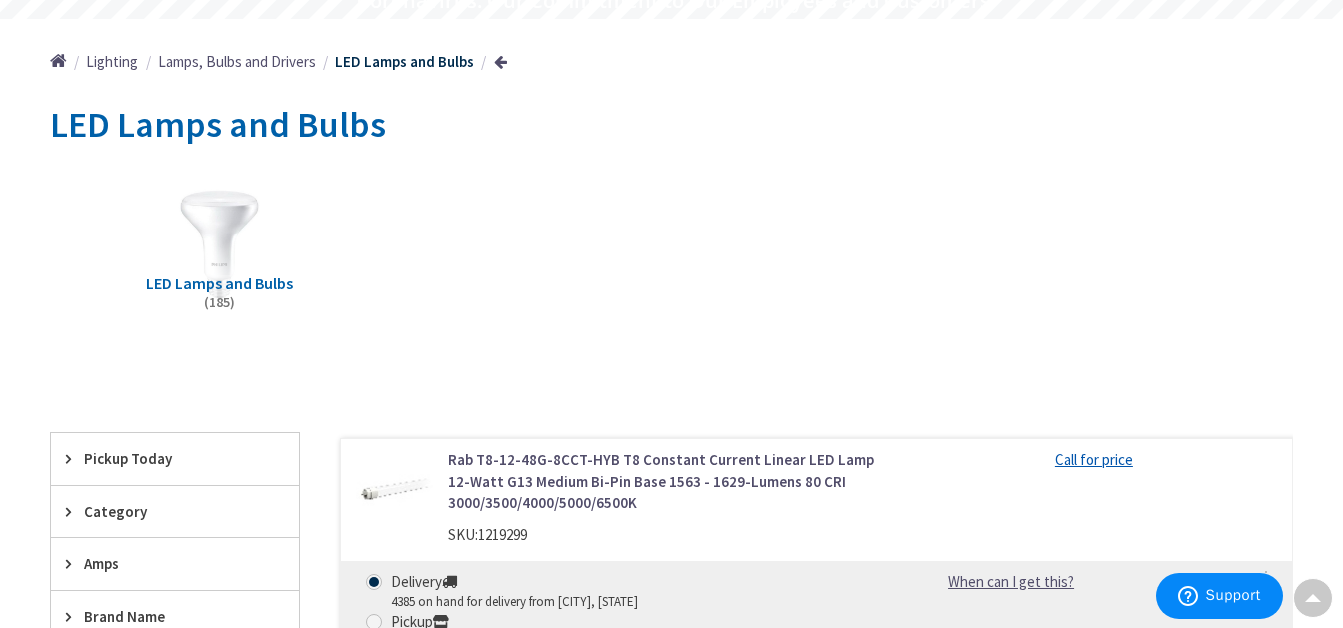 click on "Lighting" at bounding box center (112, 61) 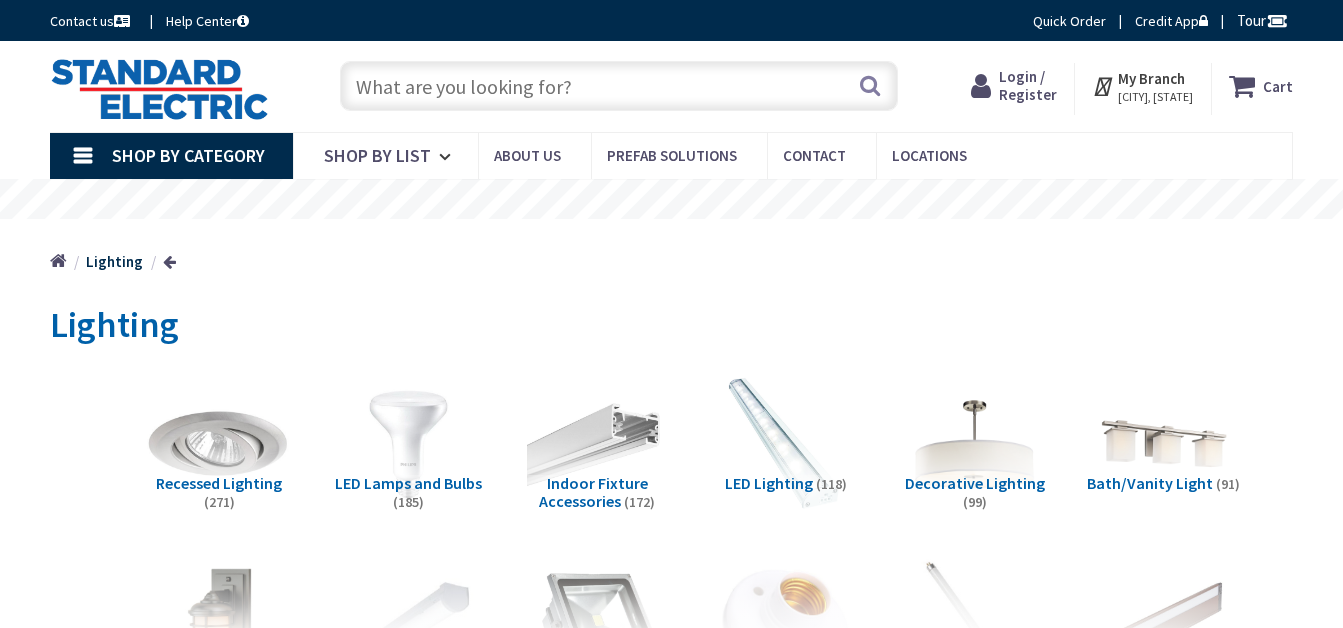 scroll, scrollTop: 0, scrollLeft: 0, axis: both 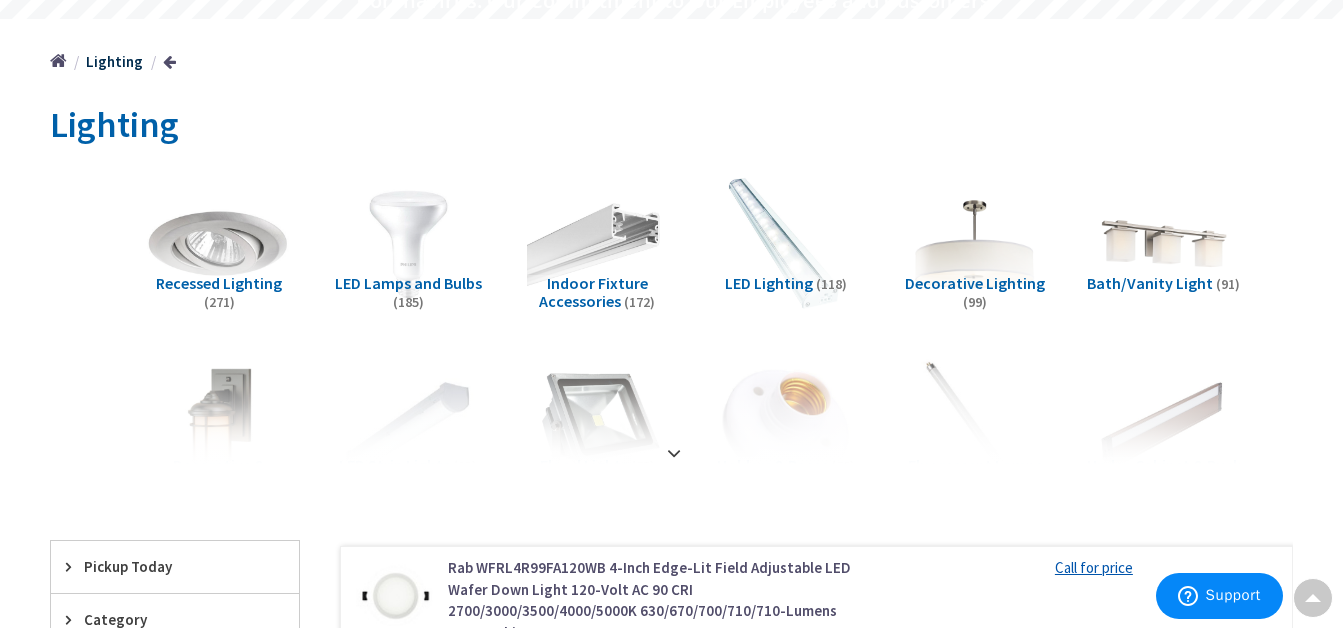 click at bounding box center (219, 244) 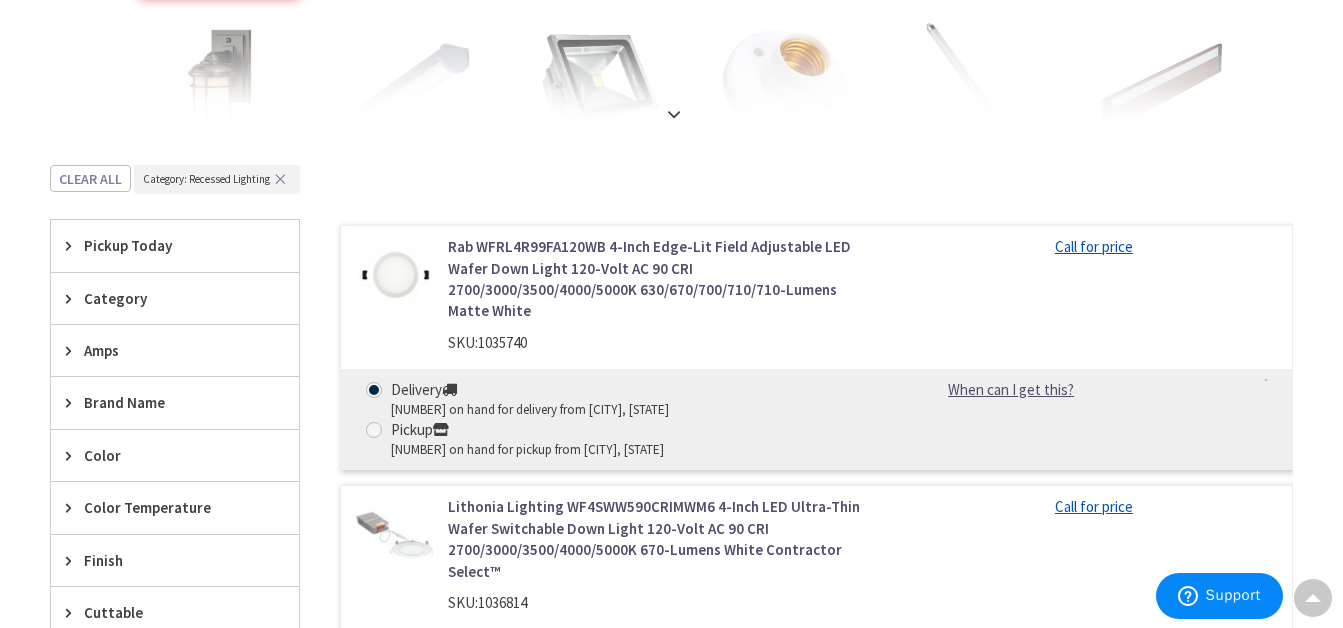 scroll, scrollTop: 304, scrollLeft: 0, axis: vertical 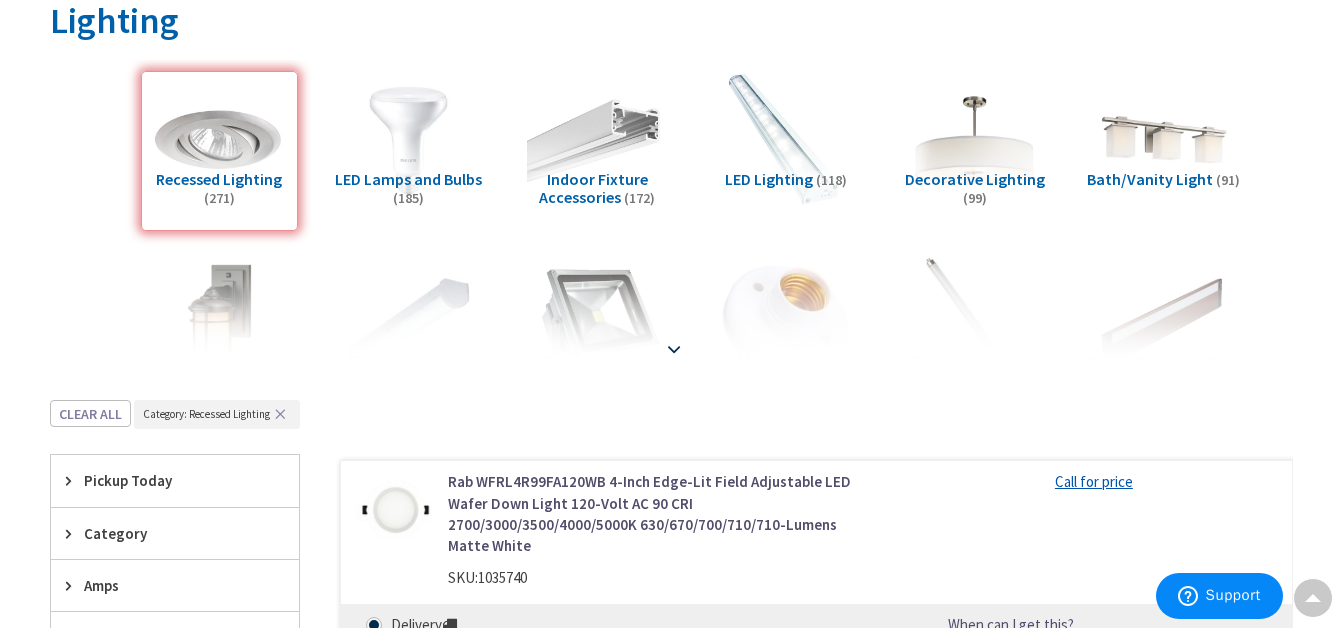 click at bounding box center [674, 349] 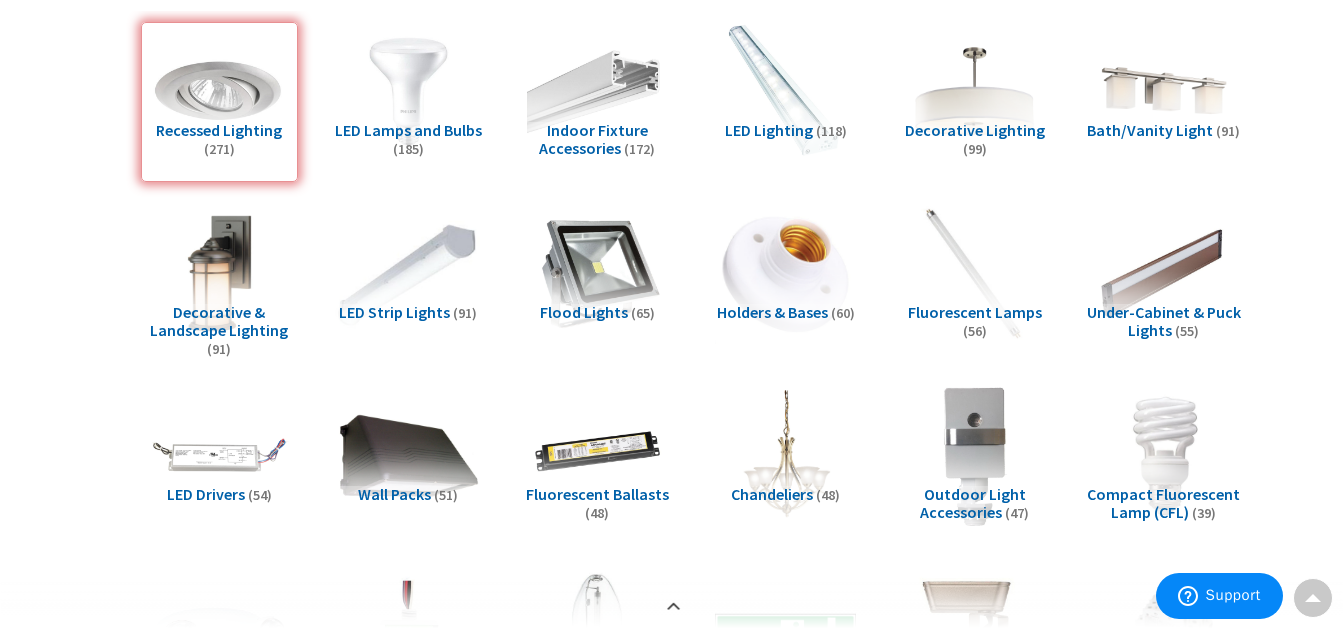 scroll, scrollTop: 304, scrollLeft: 0, axis: vertical 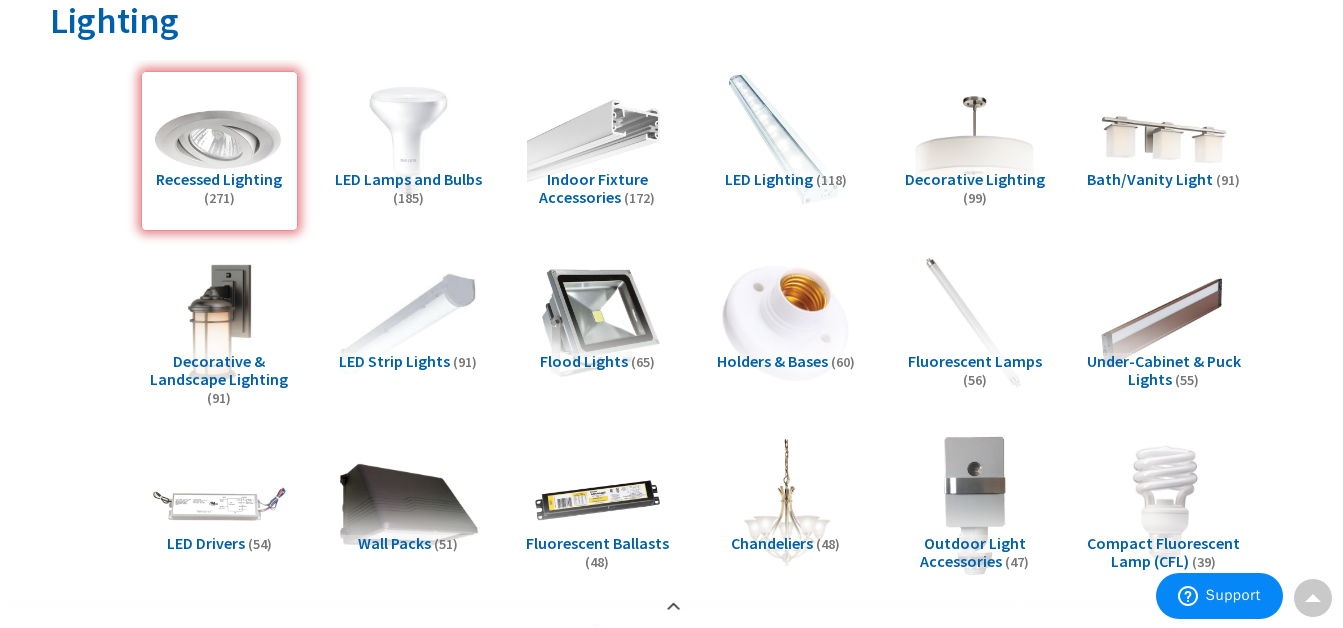 click at bounding box center (408, 322) 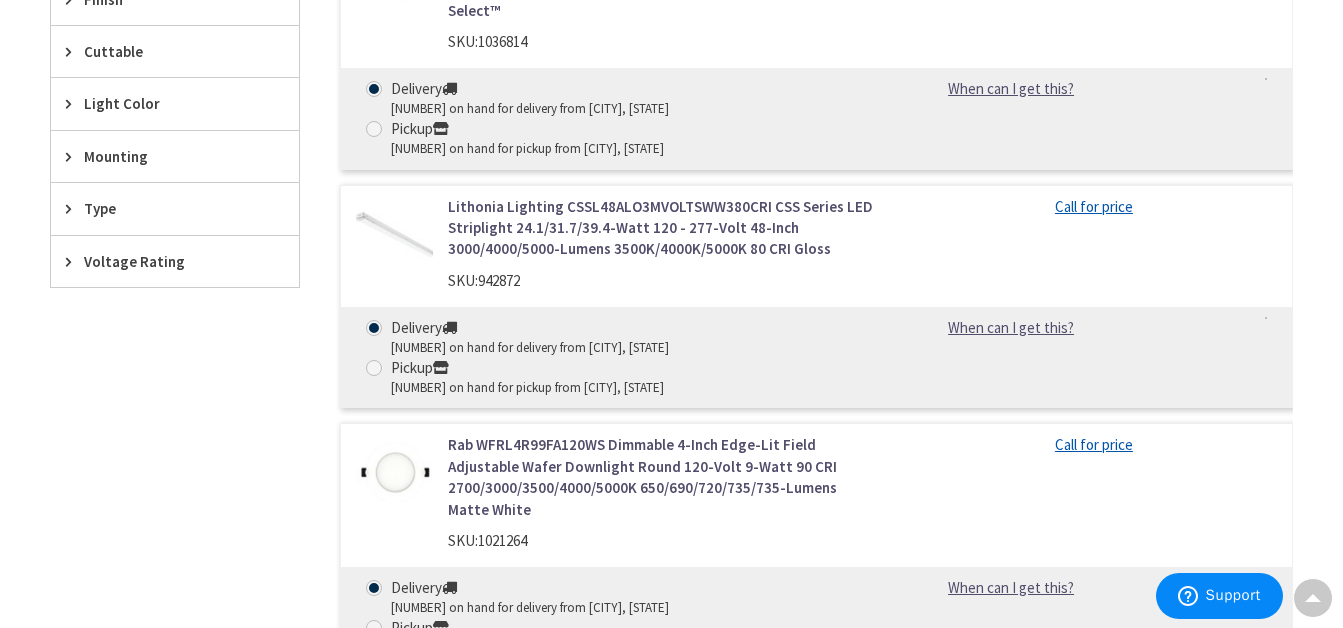 scroll, scrollTop: 2252, scrollLeft: 0, axis: vertical 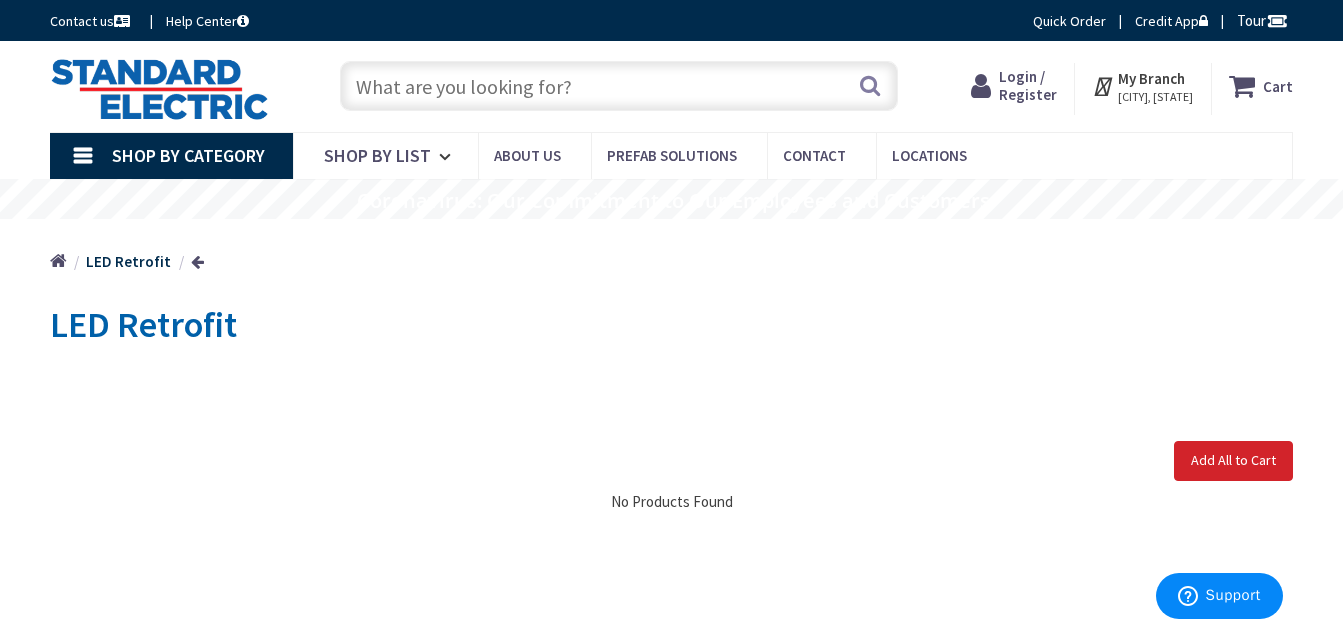 click on "Shop By Category" at bounding box center [188, 155] 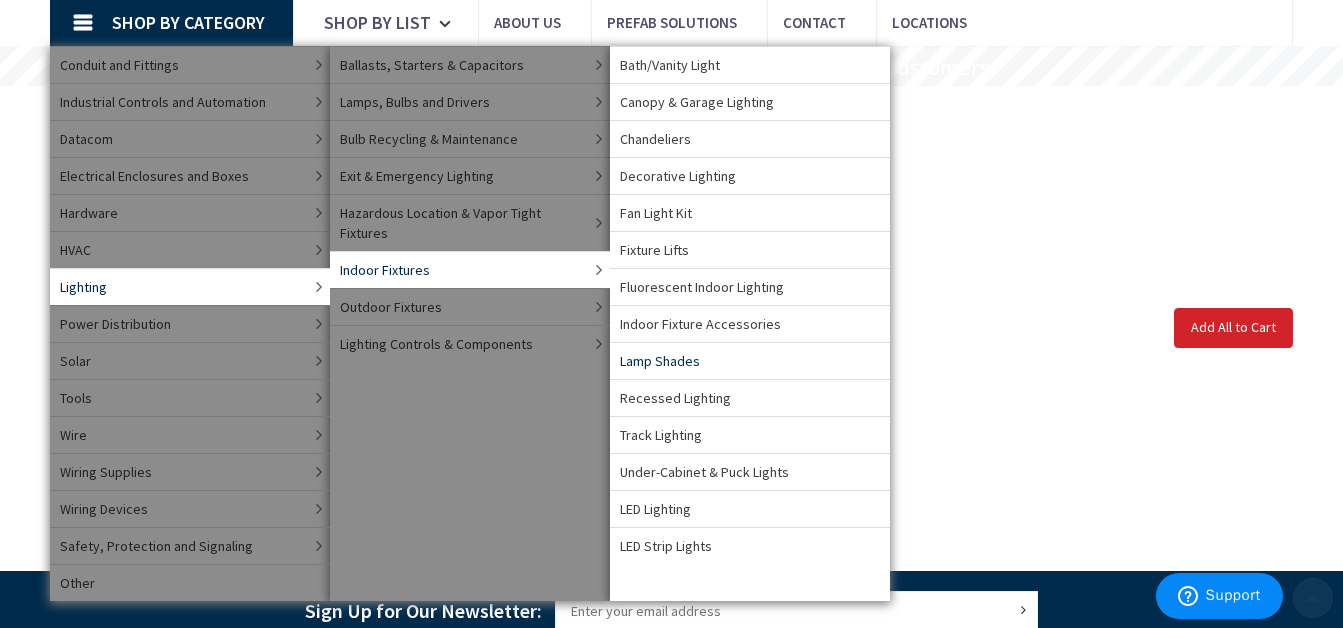 scroll, scrollTop: 200, scrollLeft: 0, axis: vertical 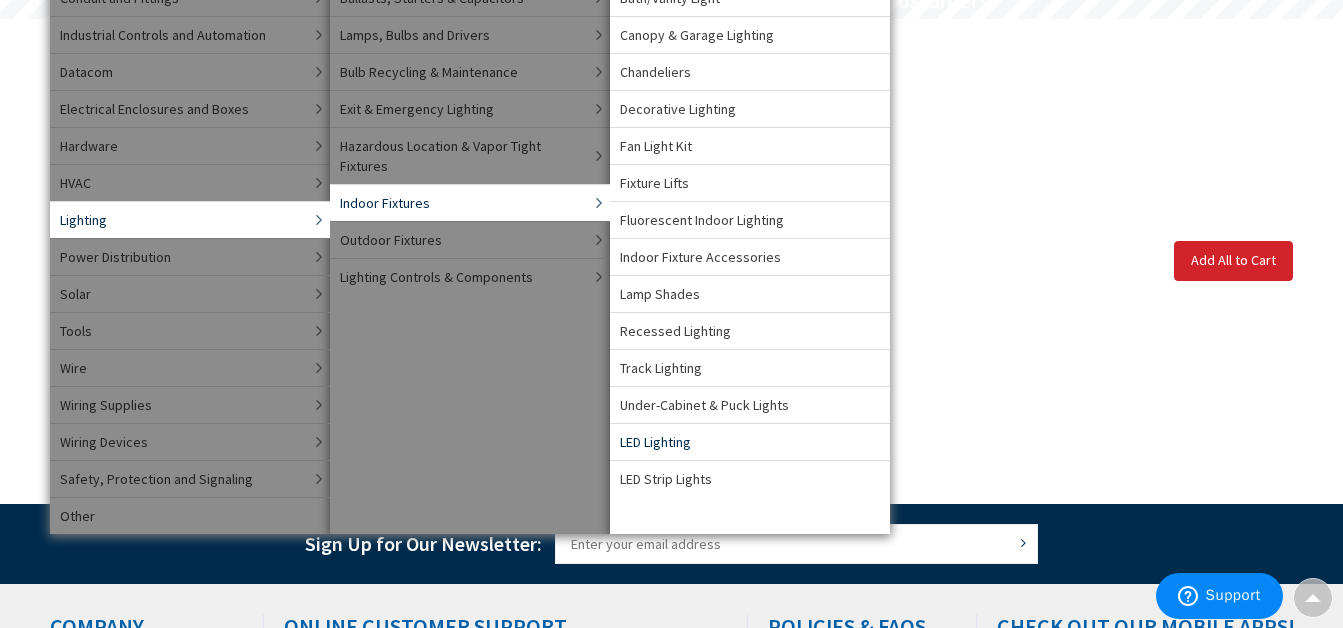 click on "LED Lighting" at bounding box center [655, 442] 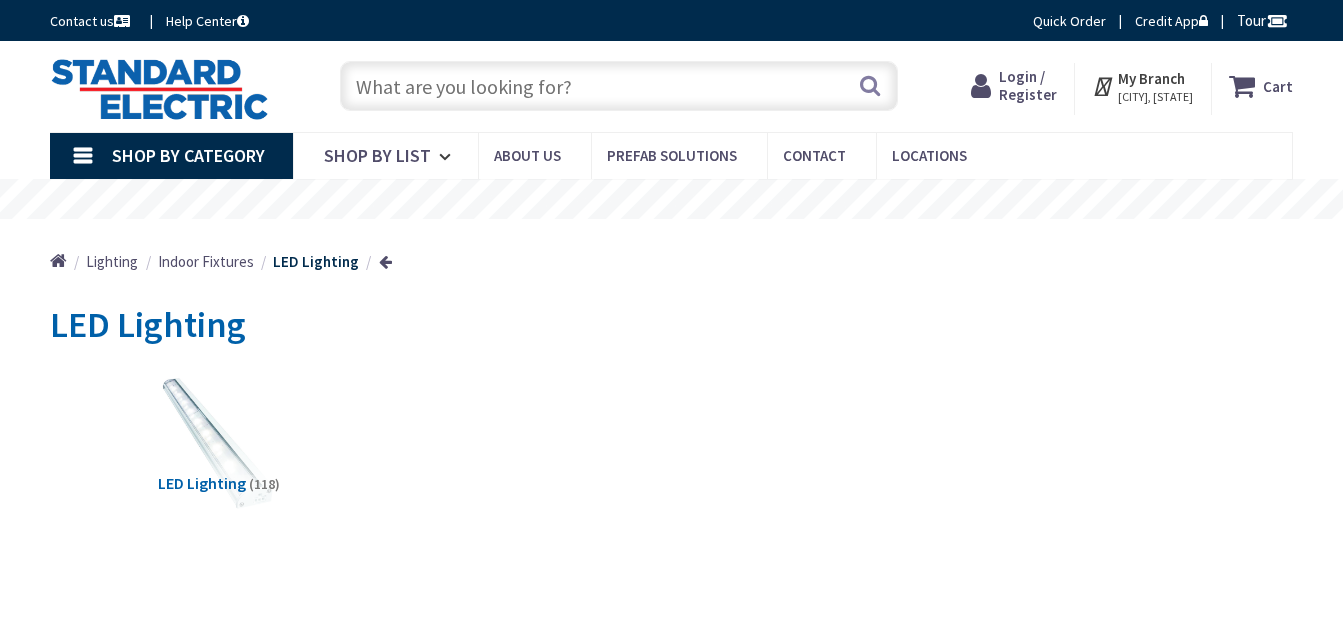 scroll, scrollTop: 0, scrollLeft: 0, axis: both 